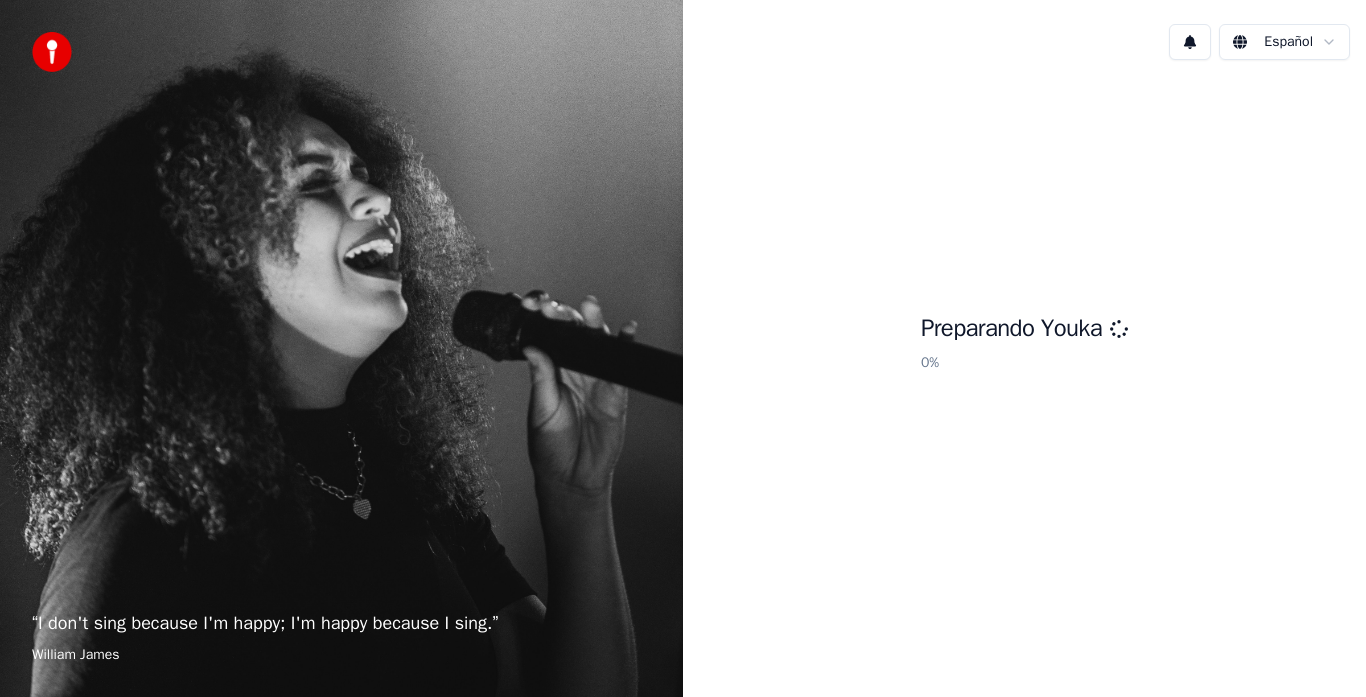 scroll, scrollTop: 0, scrollLeft: 0, axis: both 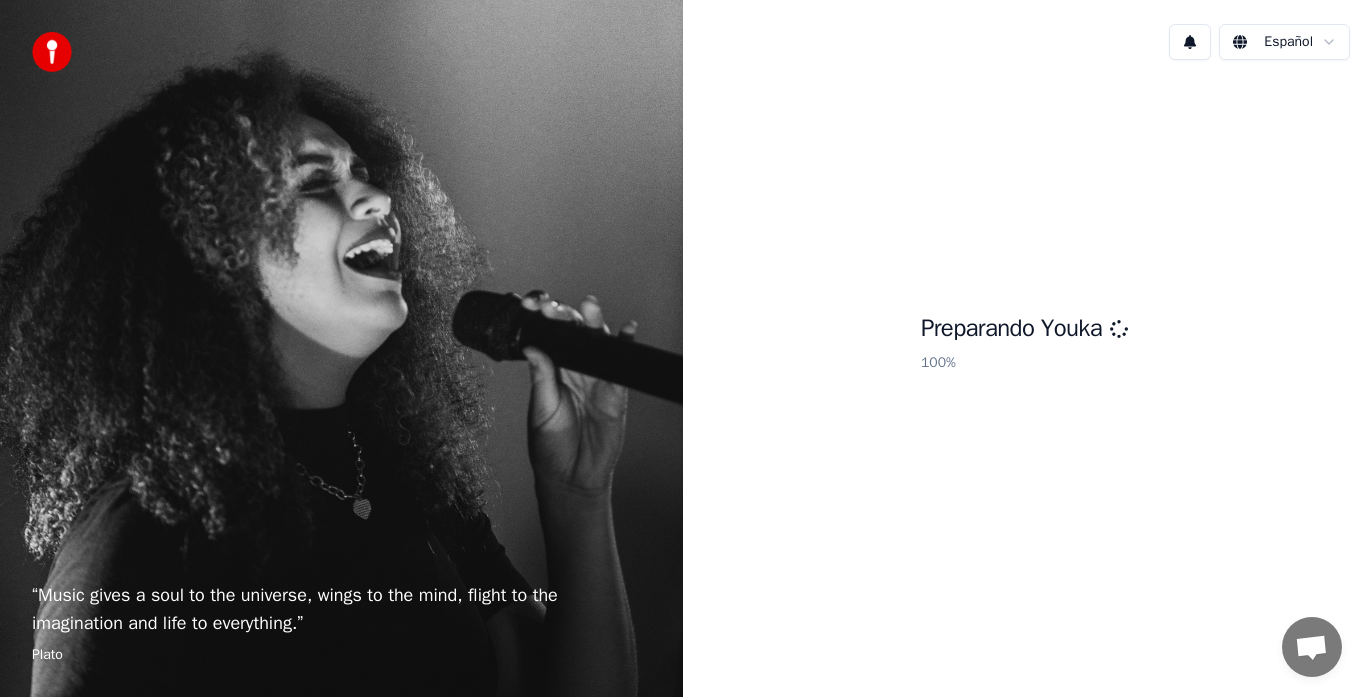click on "Preparando Youka 100 %" at bounding box center (1024, 346) 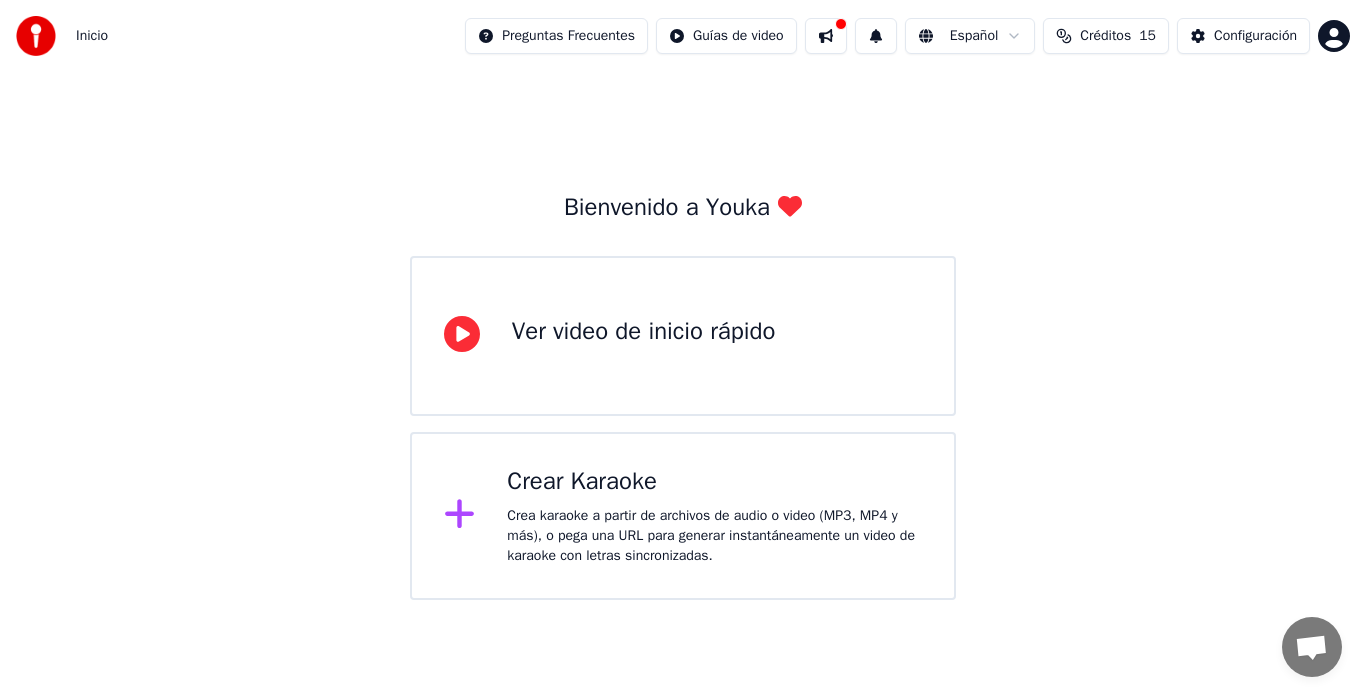 click on "Crear Karaoke" at bounding box center [714, 482] 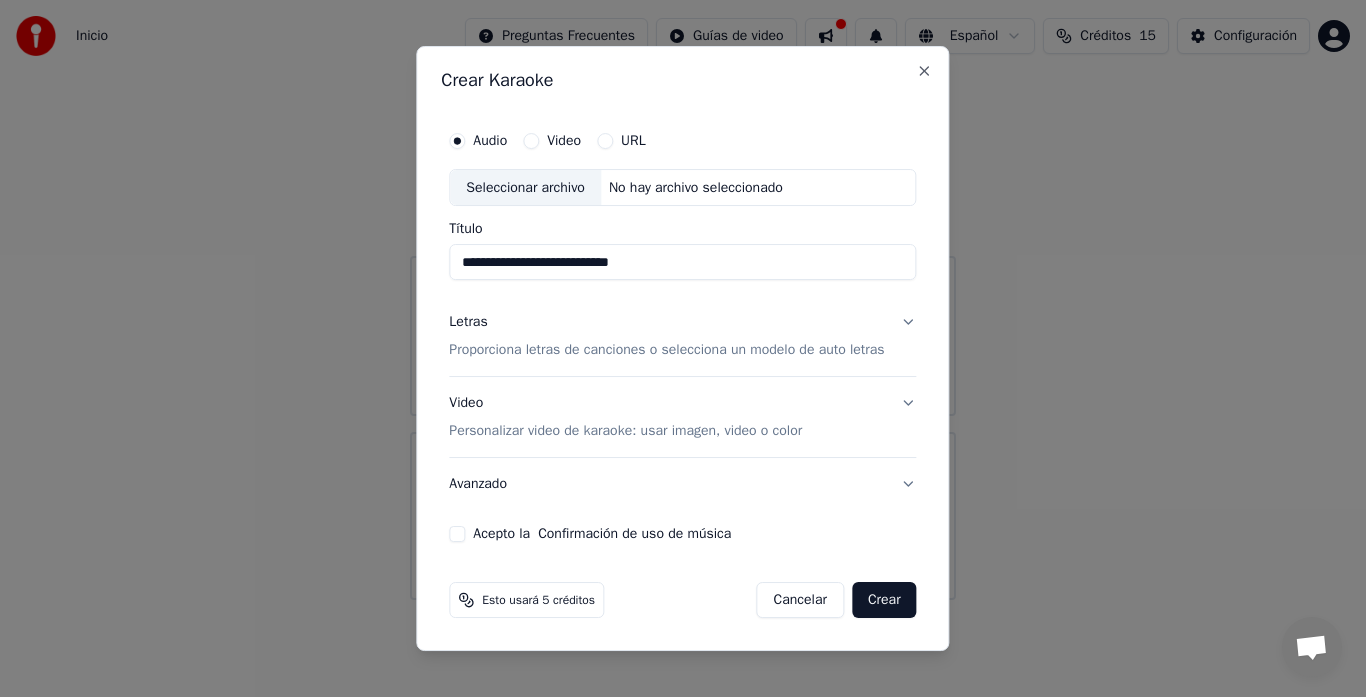 type on "**********" 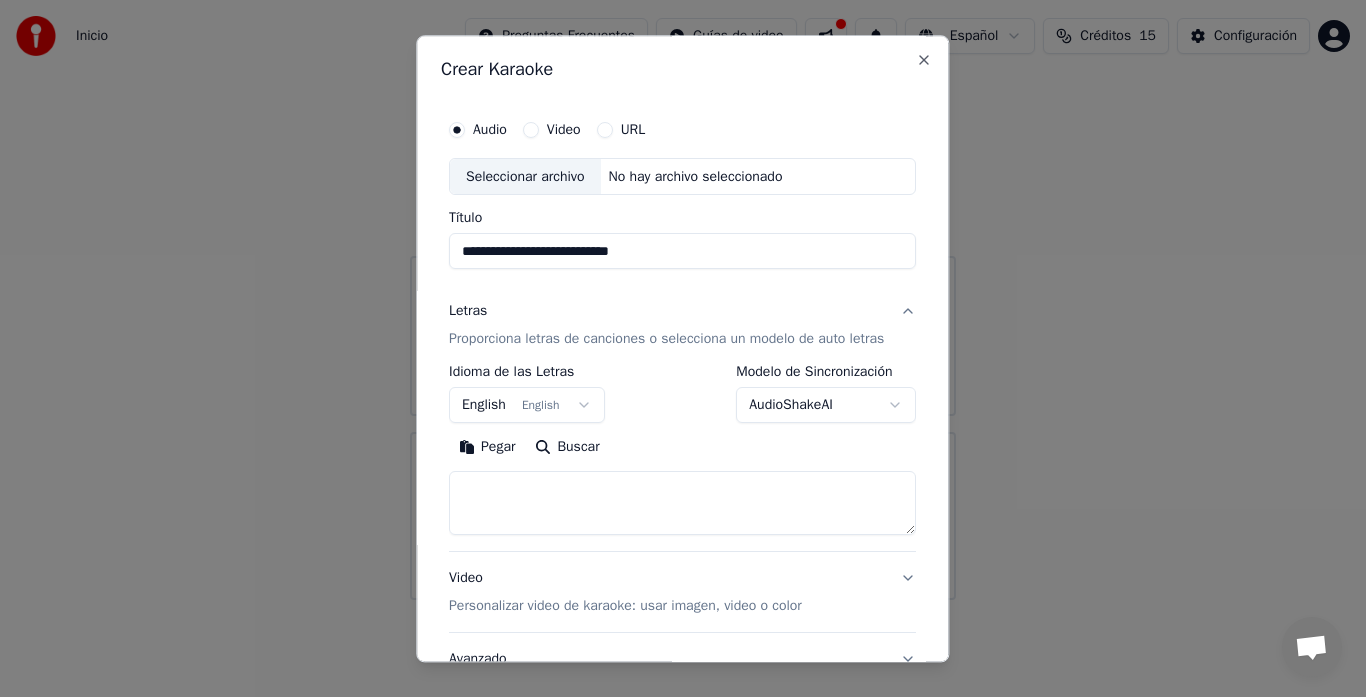 click on "English English" at bounding box center (527, 406) 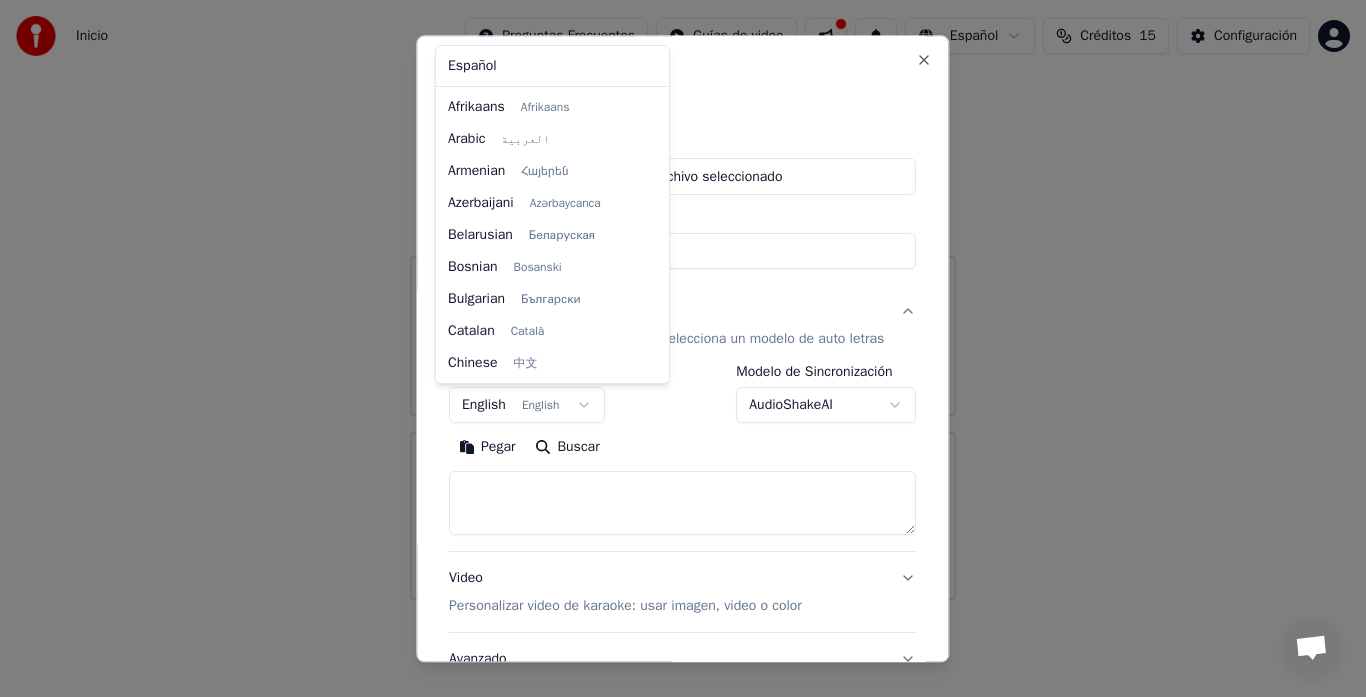 scroll, scrollTop: 160, scrollLeft: 0, axis: vertical 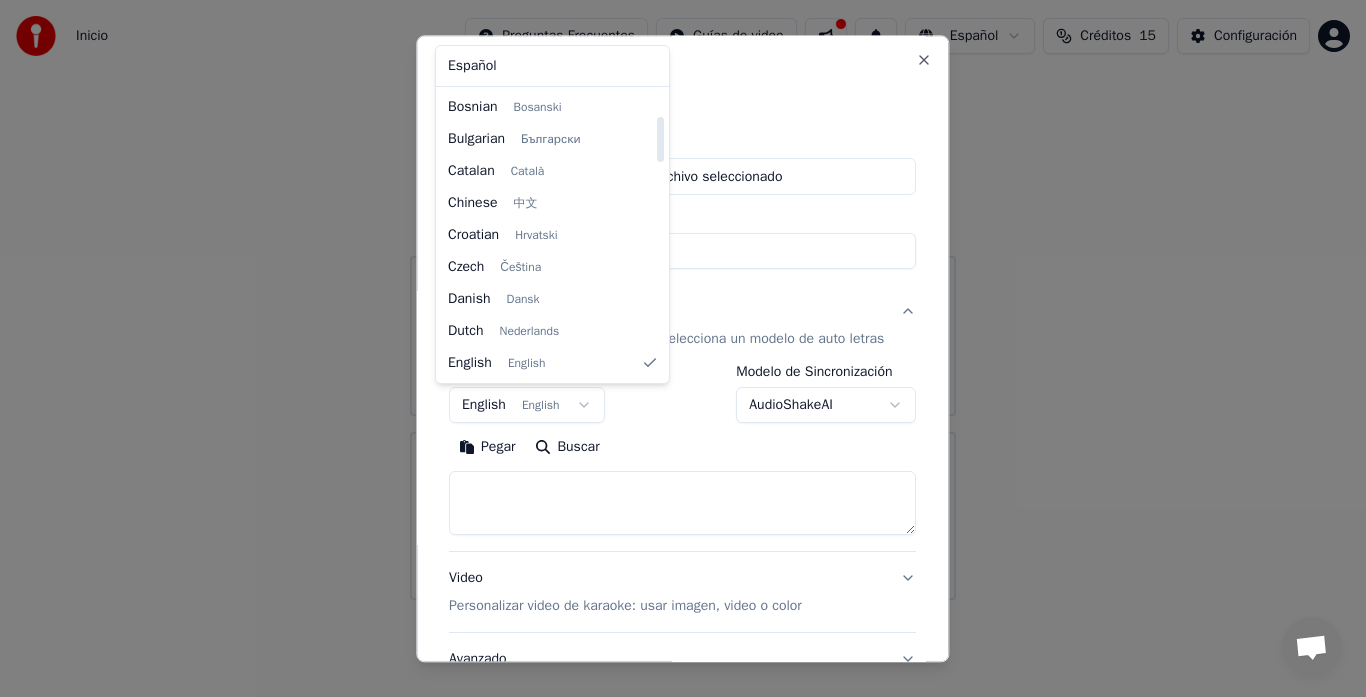 select on "**" 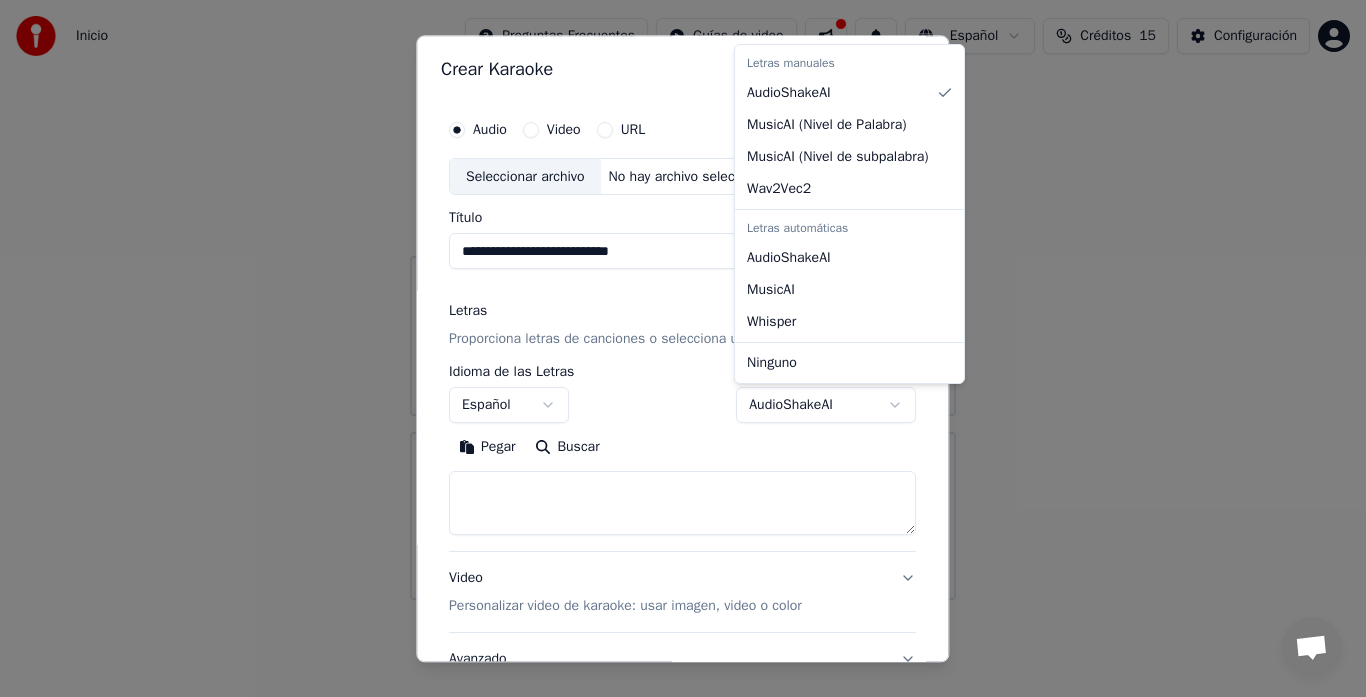 click on "**********" at bounding box center [683, 300] 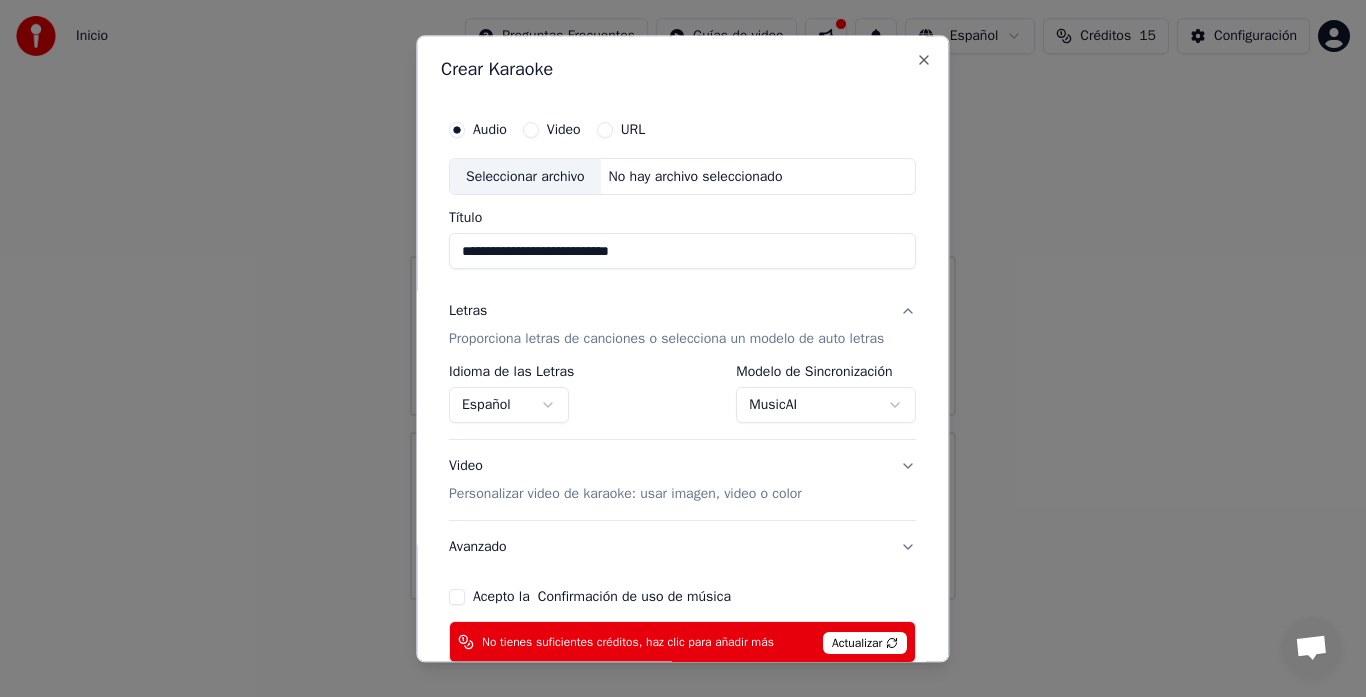 click on "Seleccionar archivo" at bounding box center [525, 177] 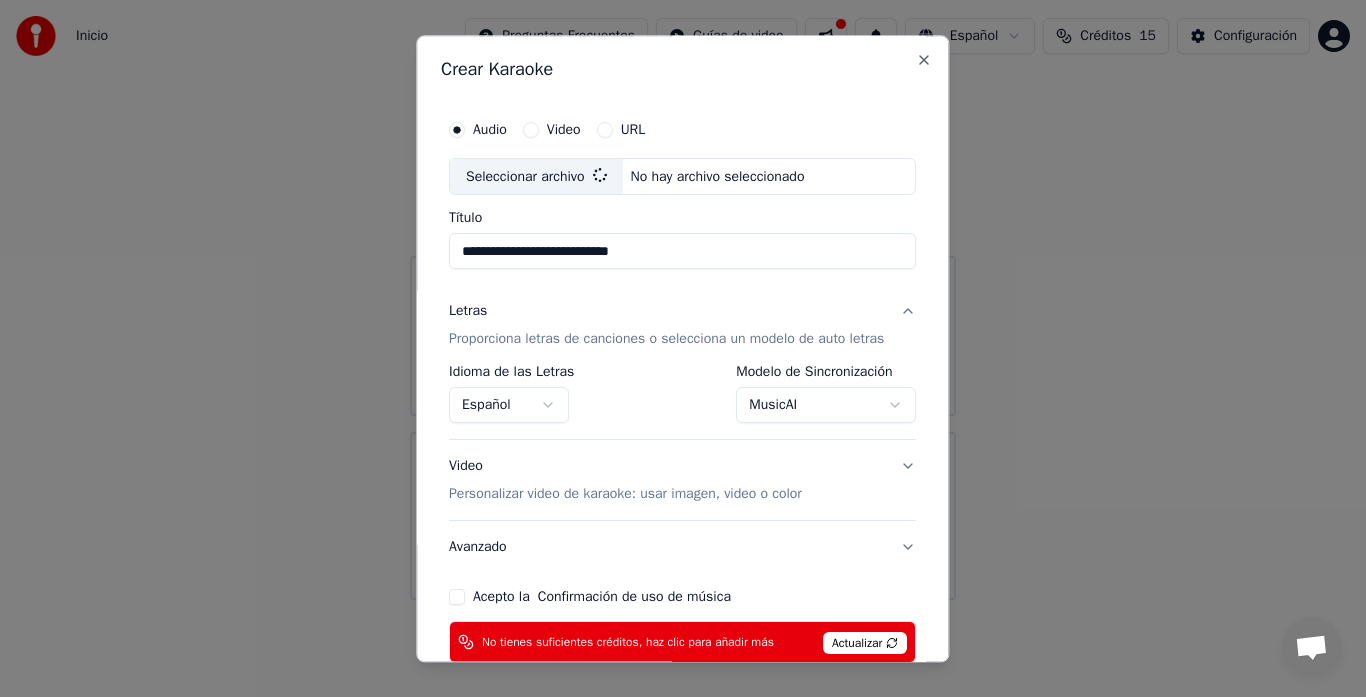 type on "**********" 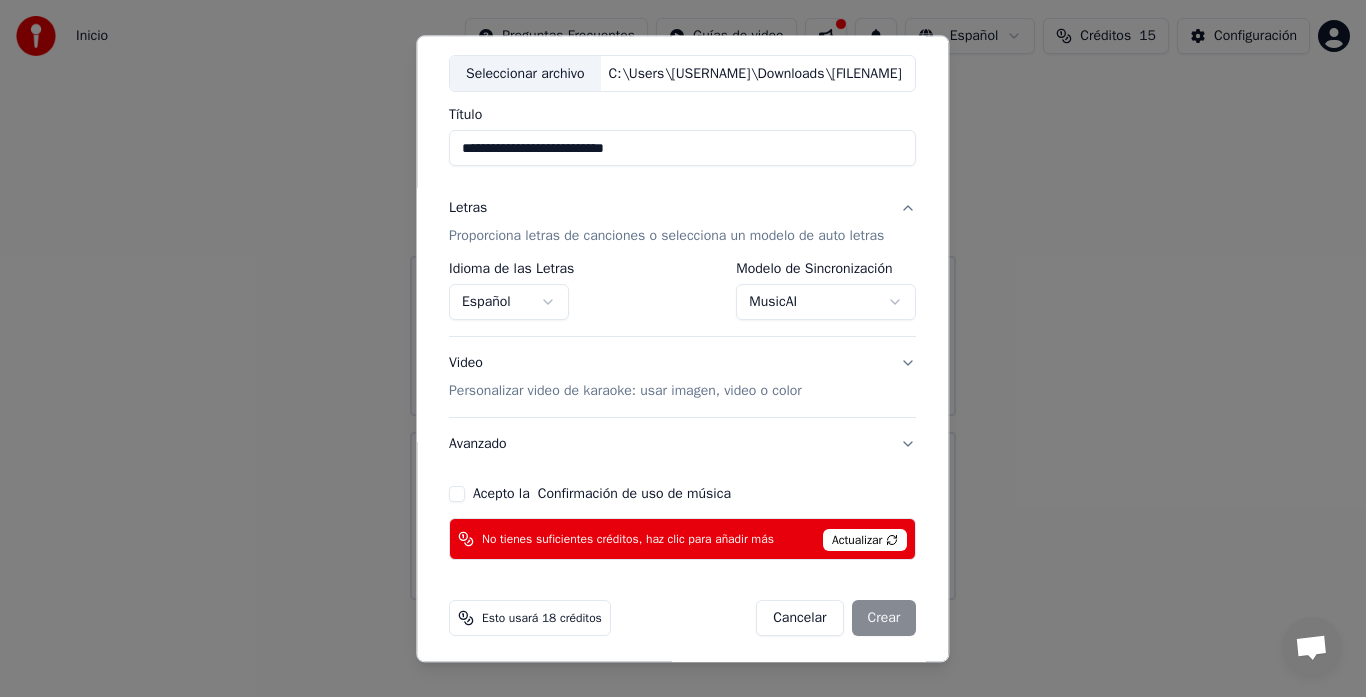 scroll, scrollTop: 110, scrollLeft: 0, axis: vertical 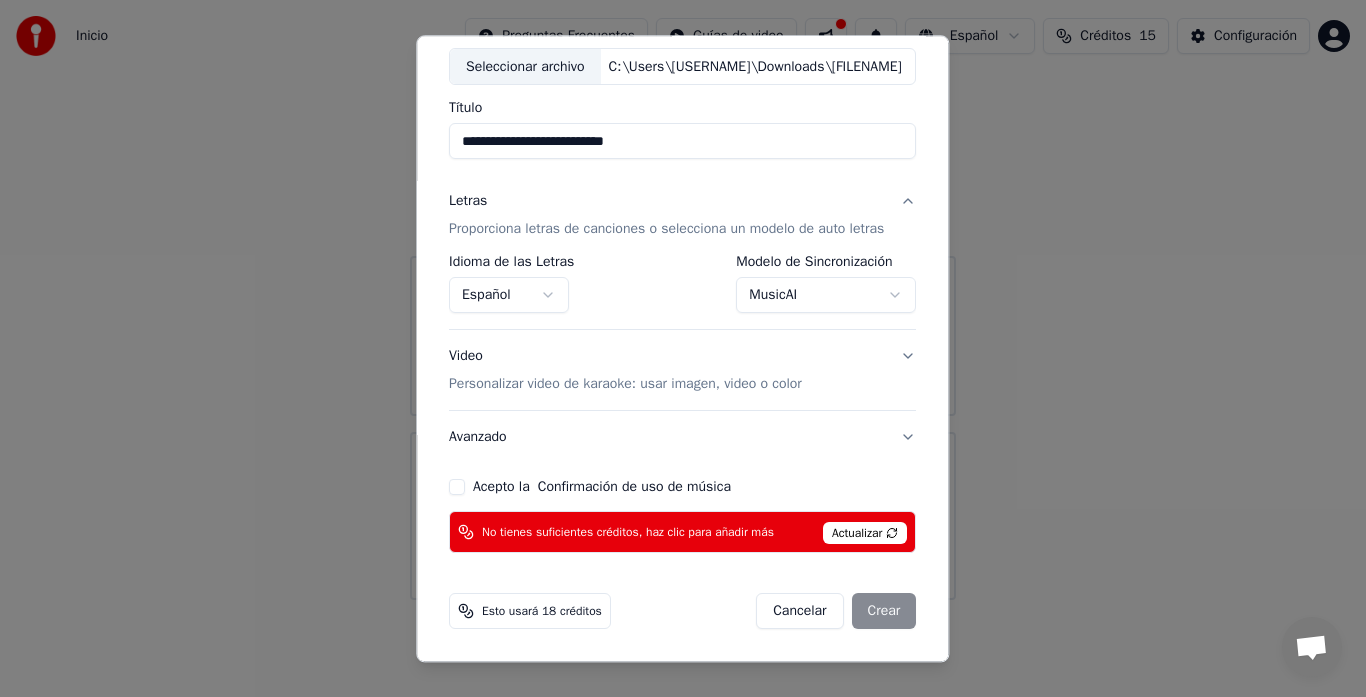 click on "Acepto la   Confirmación de uso de música" at bounding box center (457, 488) 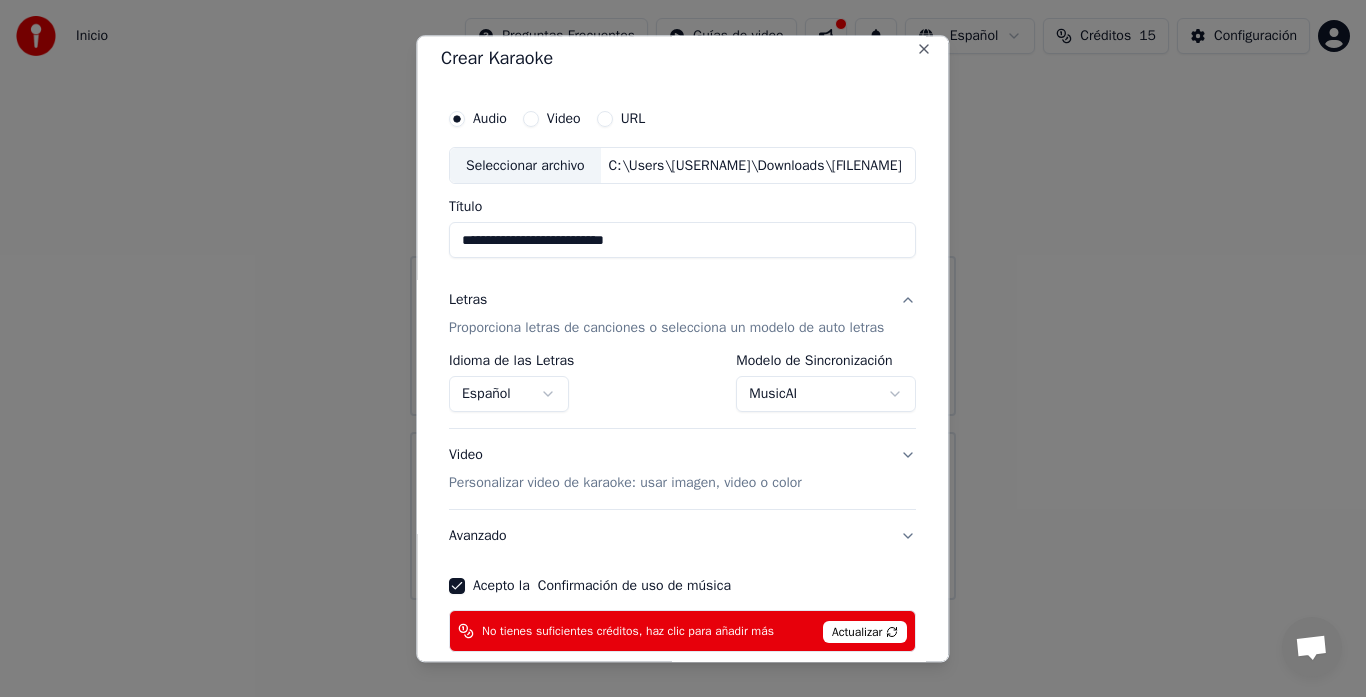 scroll, scrollTop: 0, scrollLeft: 0, axis: both 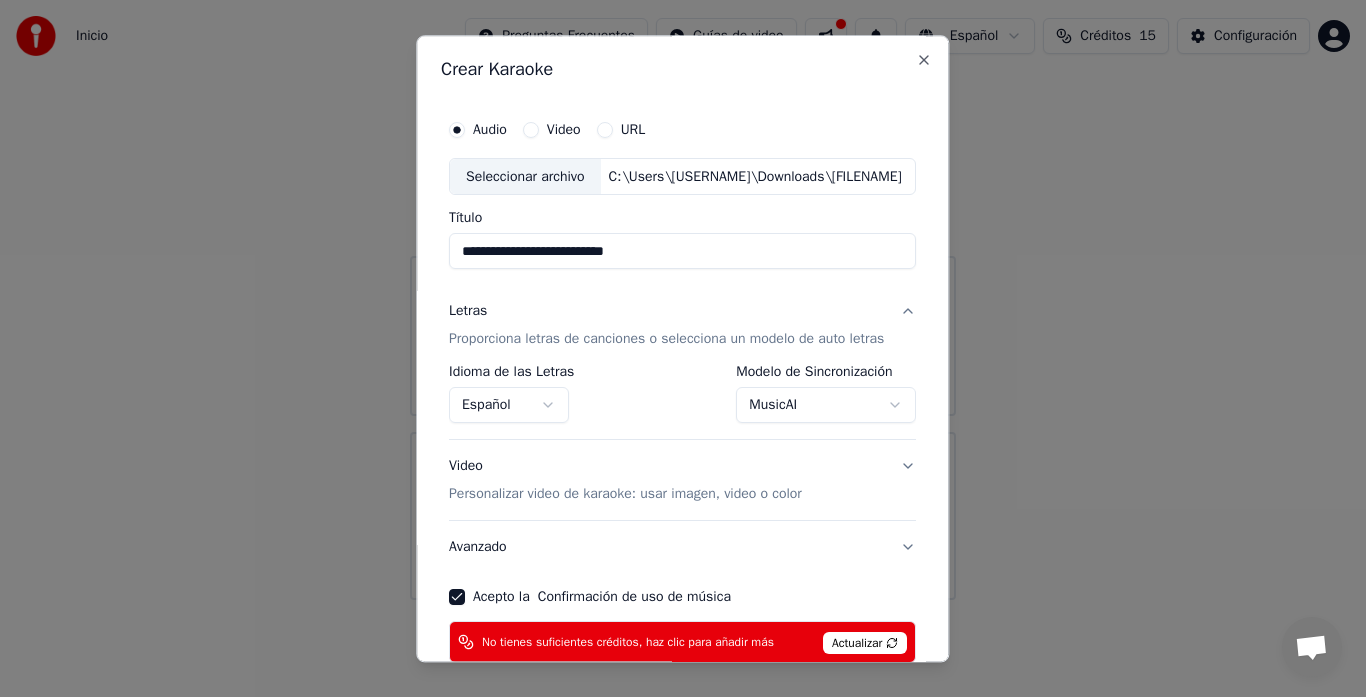 click on "Letras Proporciona letras de canciones o selecciona un modelo de auto letras" at bounding box center (682, 326) 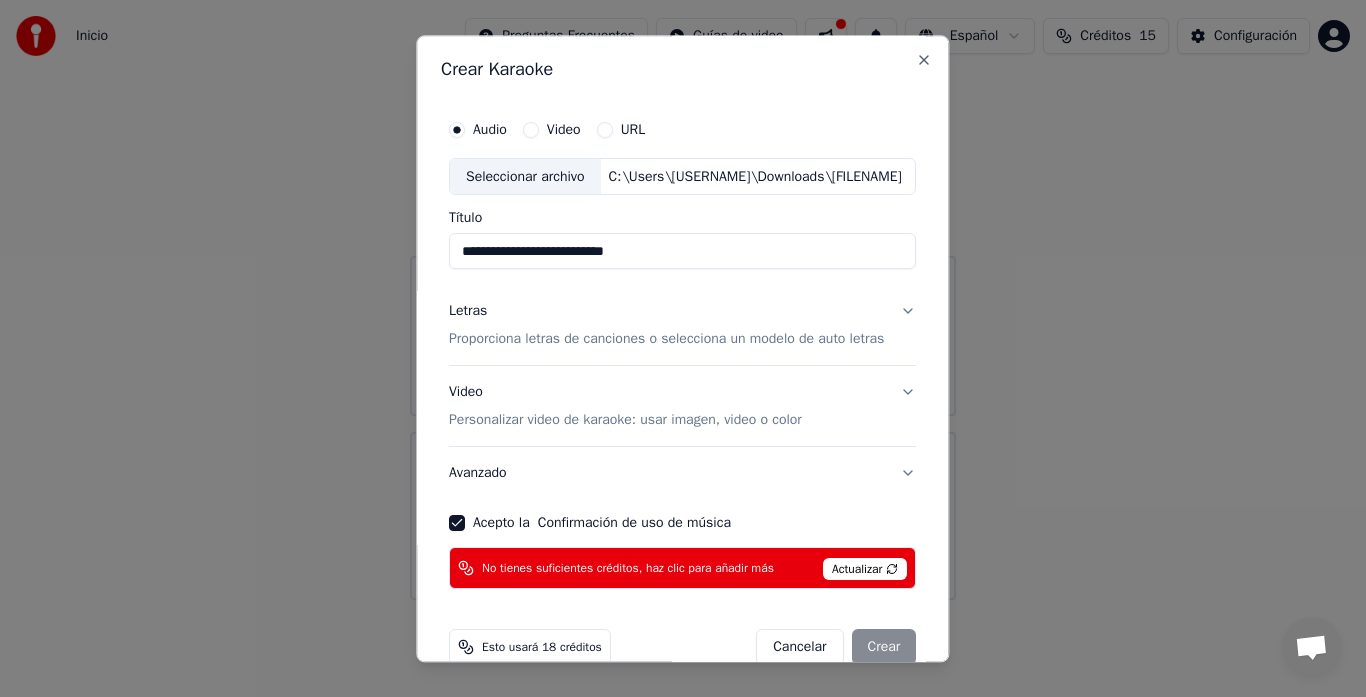 click on "Personalizar video de karaoke: usar imagen, video o color" at bounding box center (625, 421) 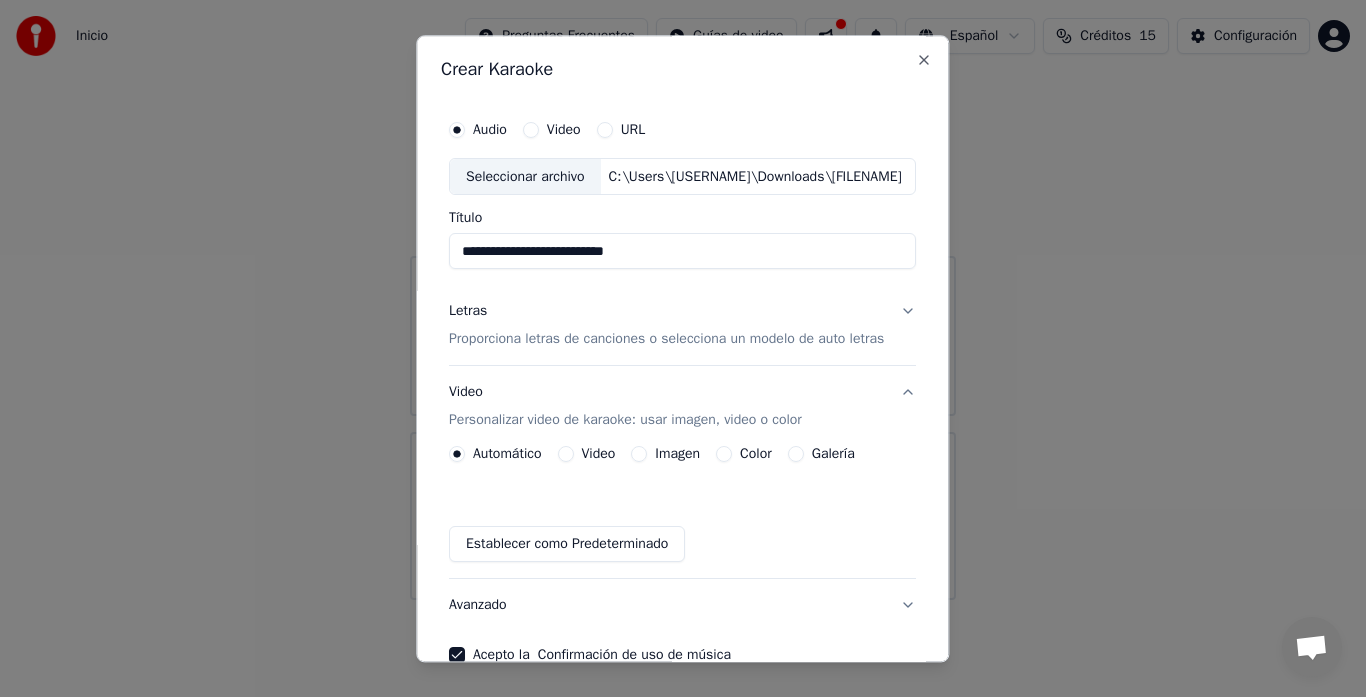 click on "Letras Proporciona letras de canciones o selecciona un modelo de auto letras" at bounding box center [682, 326] 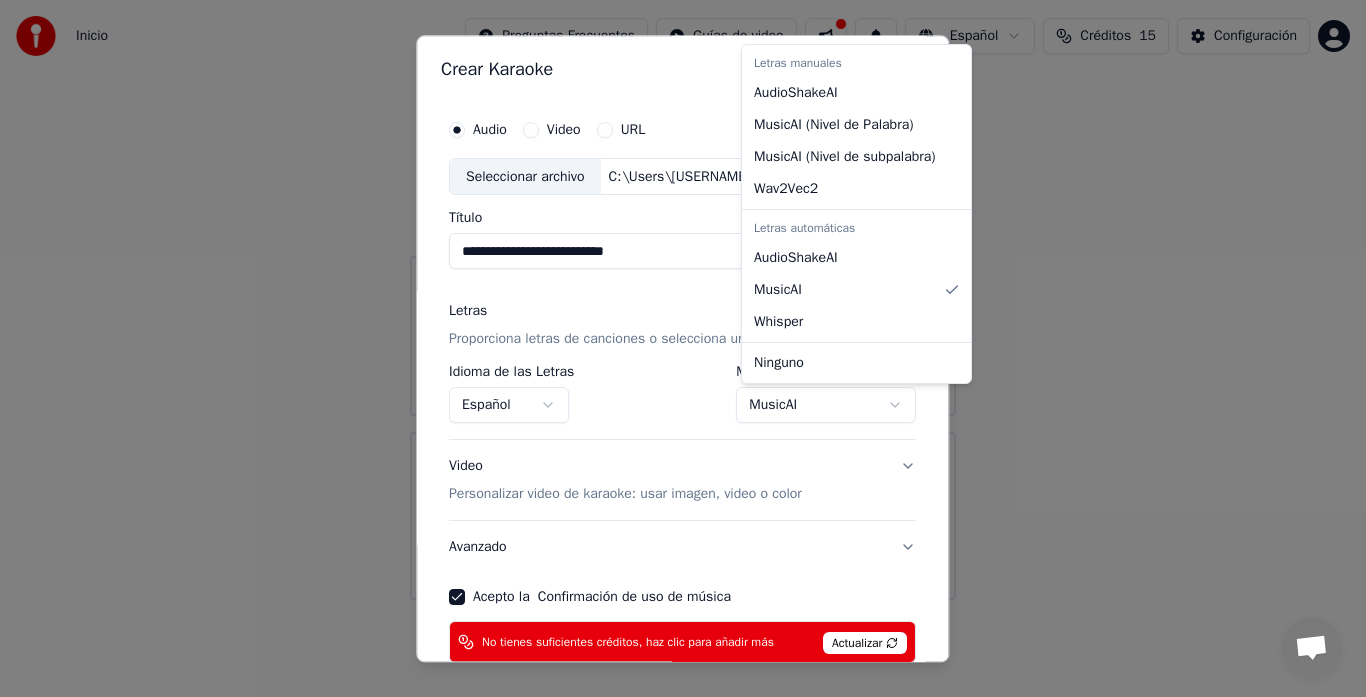 click on "**********" at bounding box center (683, 300) 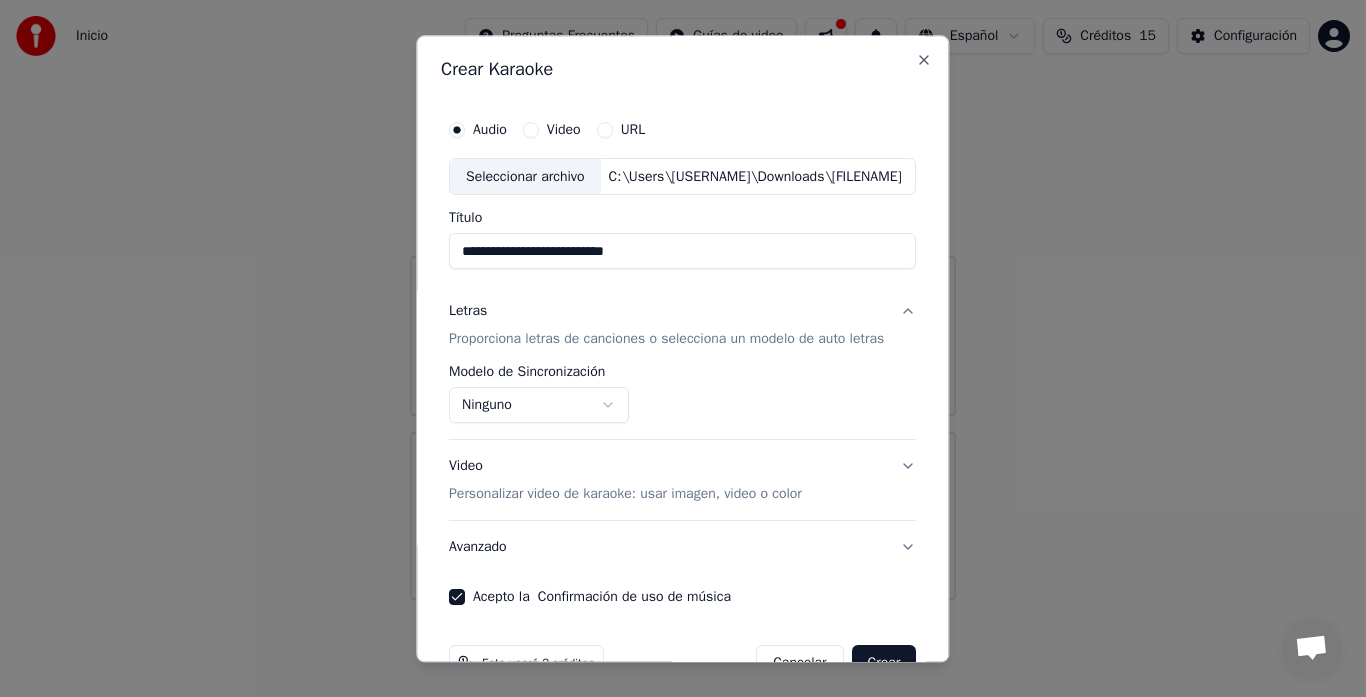 click on "Letras Proporciona letras de canciones o selecciona un modelo de auto letras" at bounding box center (666, 326) 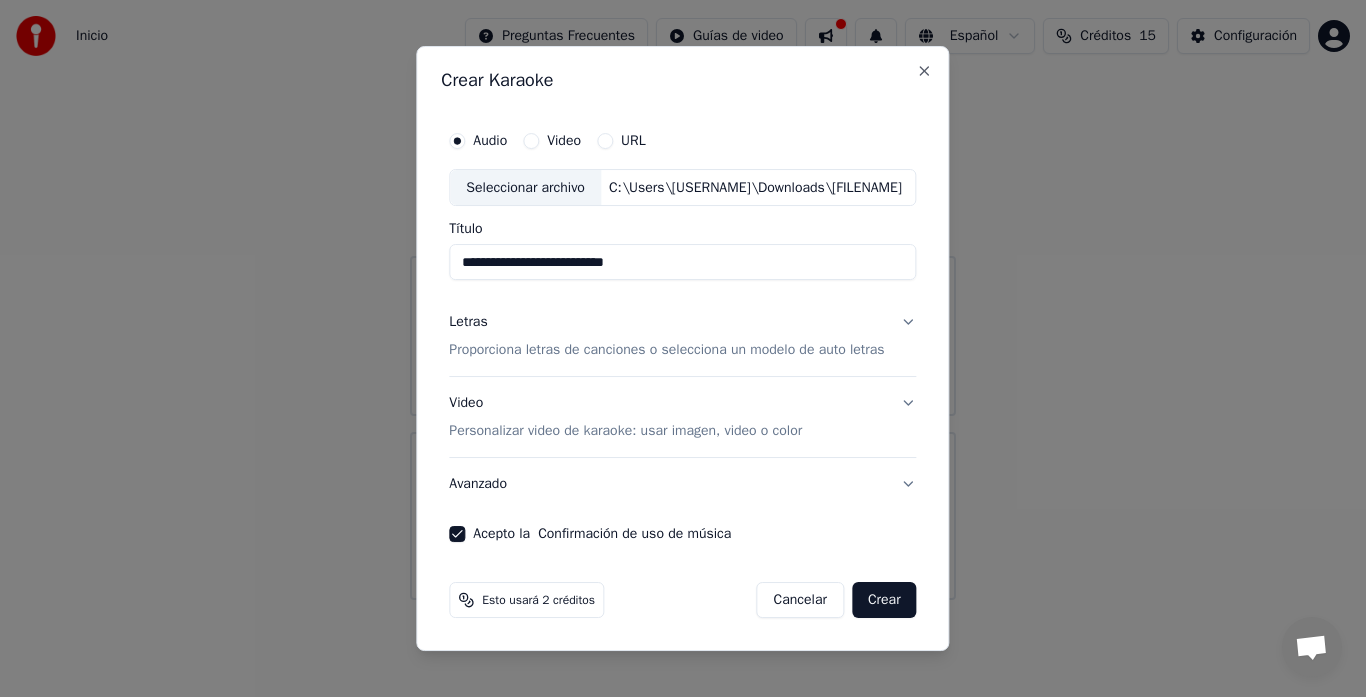 click on "Proporciona letras de canciones o selecciona un modelo de auto letras" at bounding box center [666, 351] 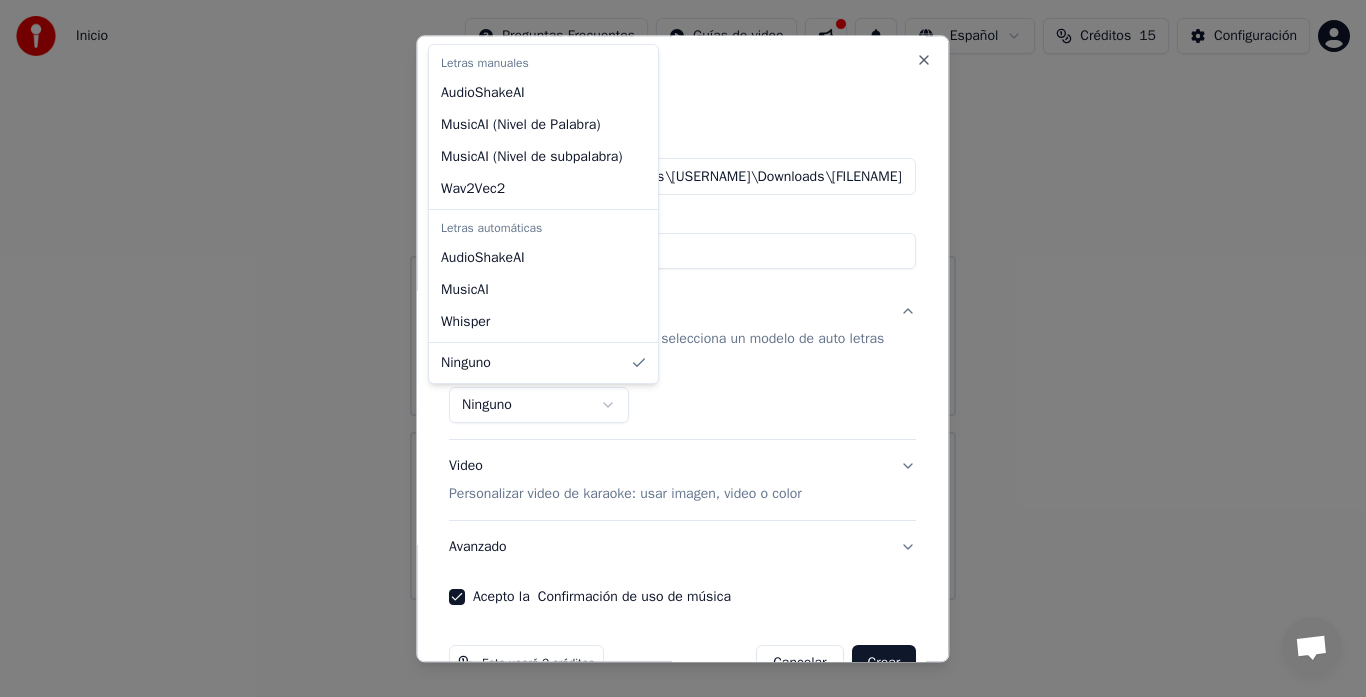 click on "**********" at bounding box center (683, 300) 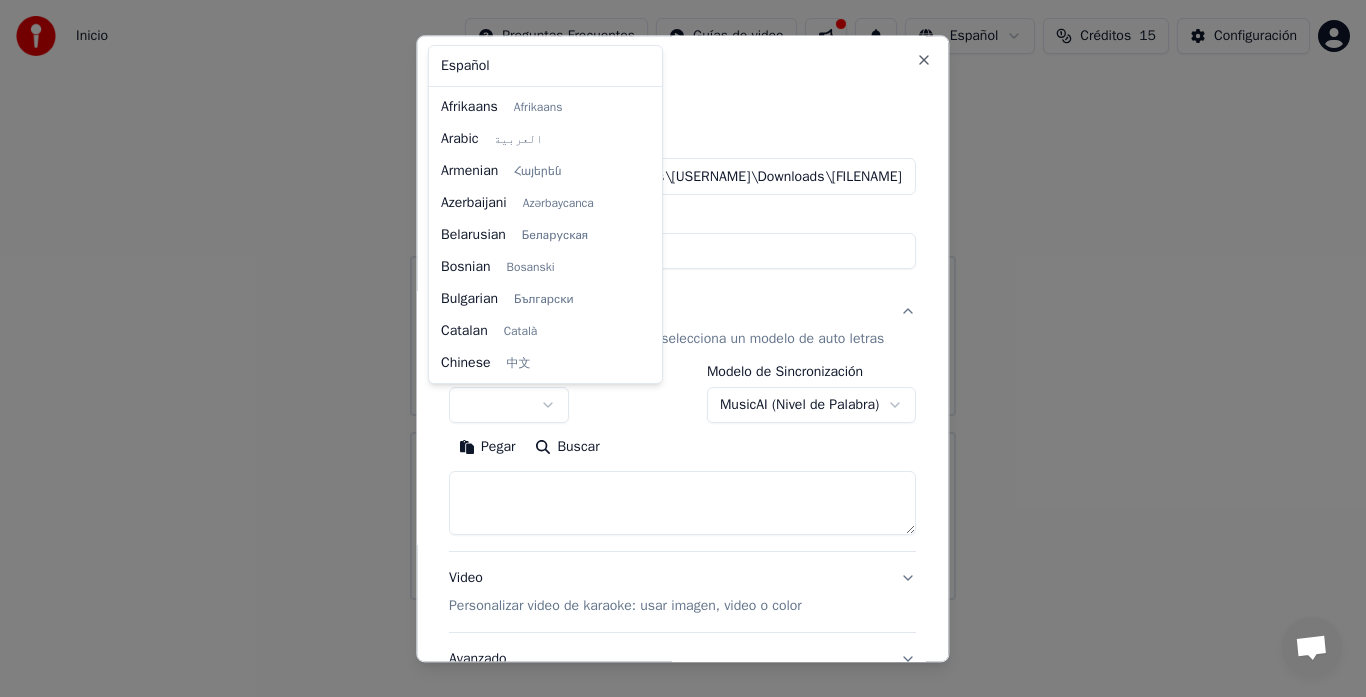 click on "**********" at bounding box center [683, 300] 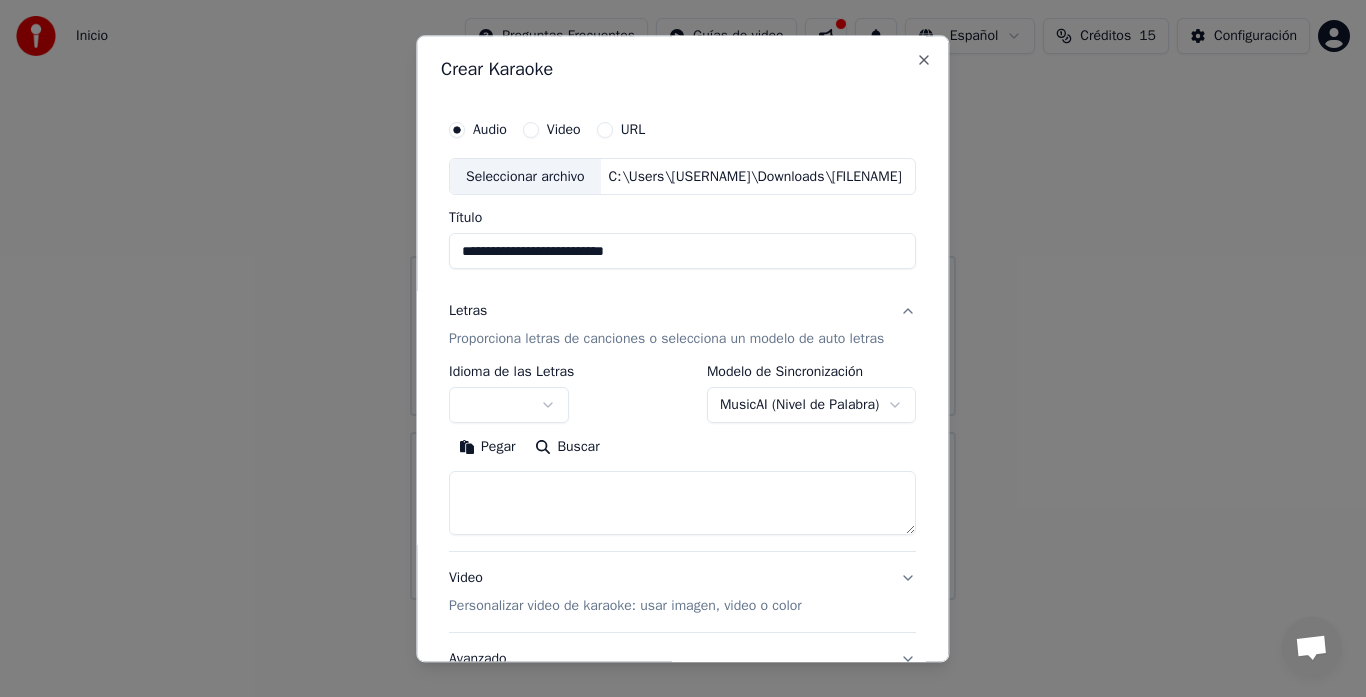 click on "**********" at bounding box center (683, 300) 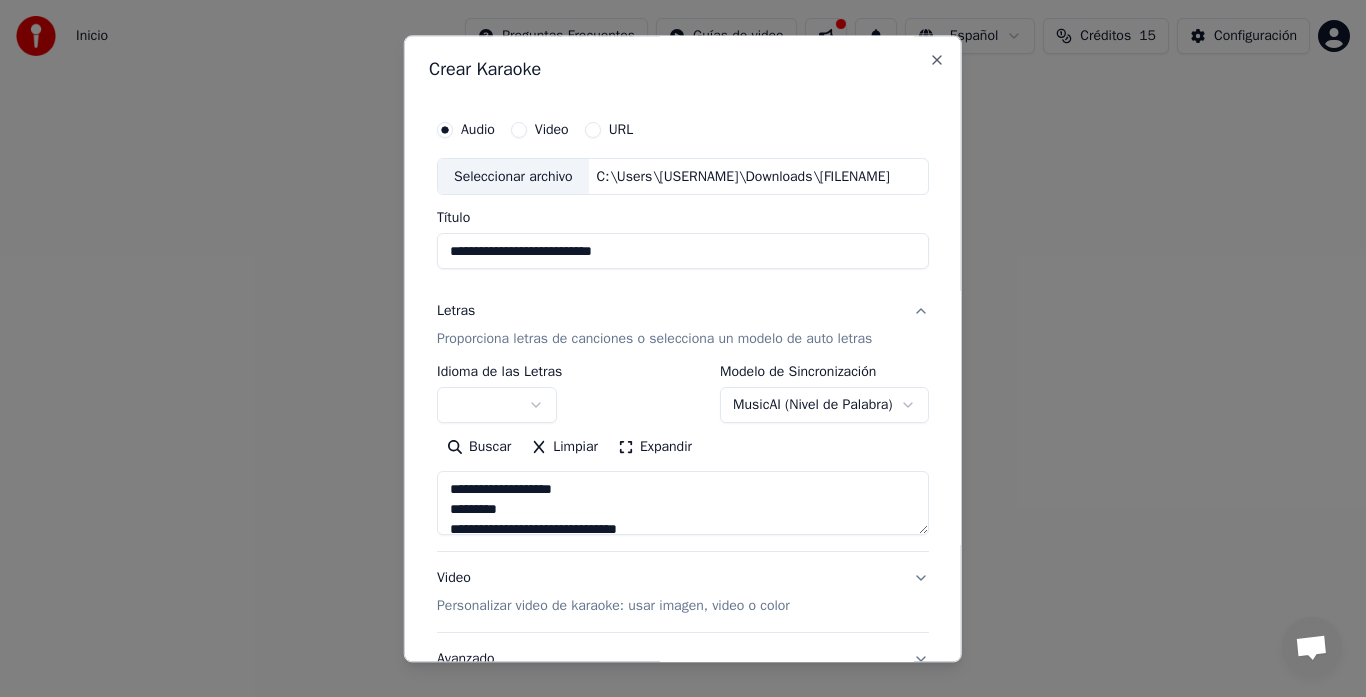 scroll, scrollTop: 1484, scrollLeft: 0, axis: vertical 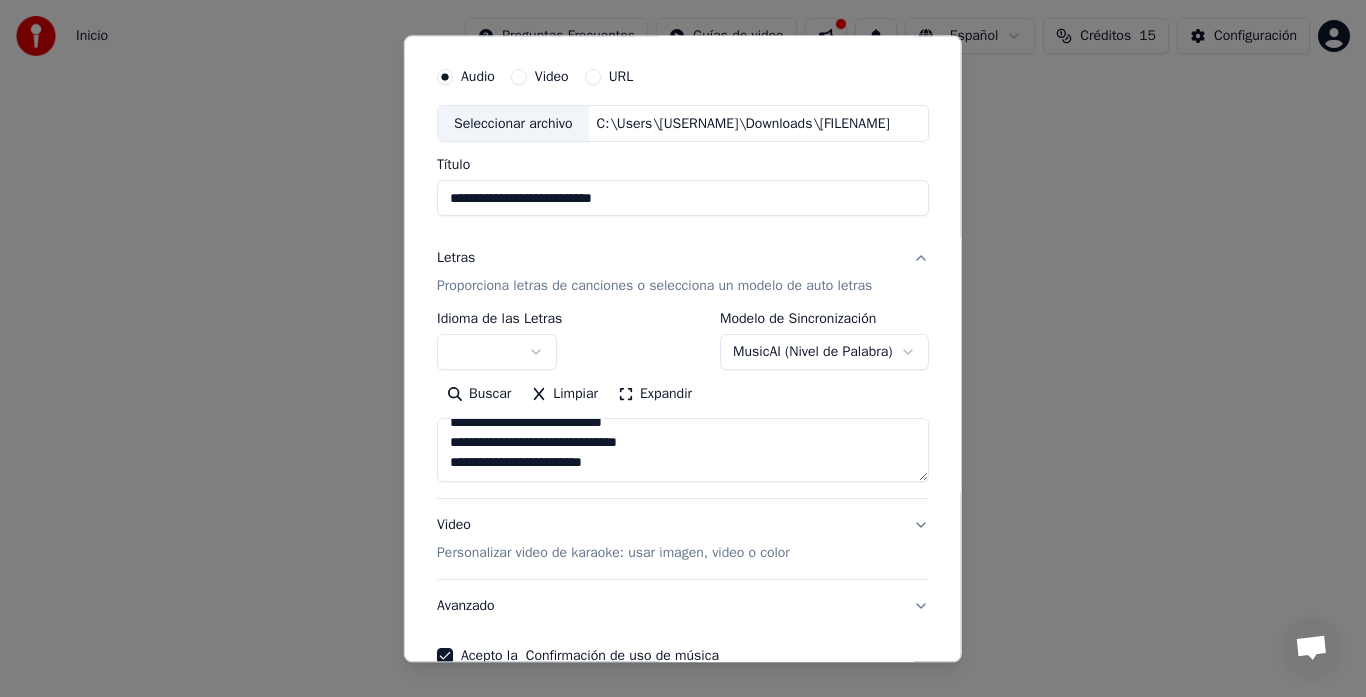 click at bounding box center [683, 451] 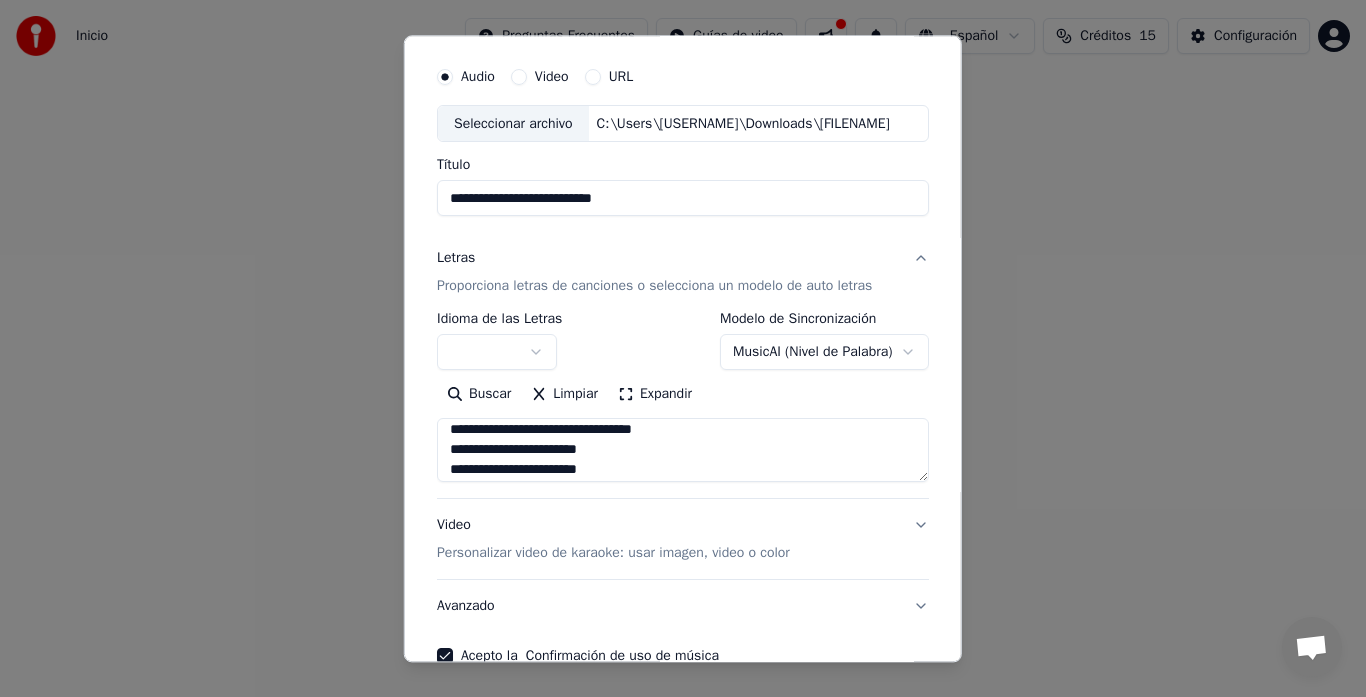 scroll, scrollTop: 327, scrollLeft: 0, axis: vertical 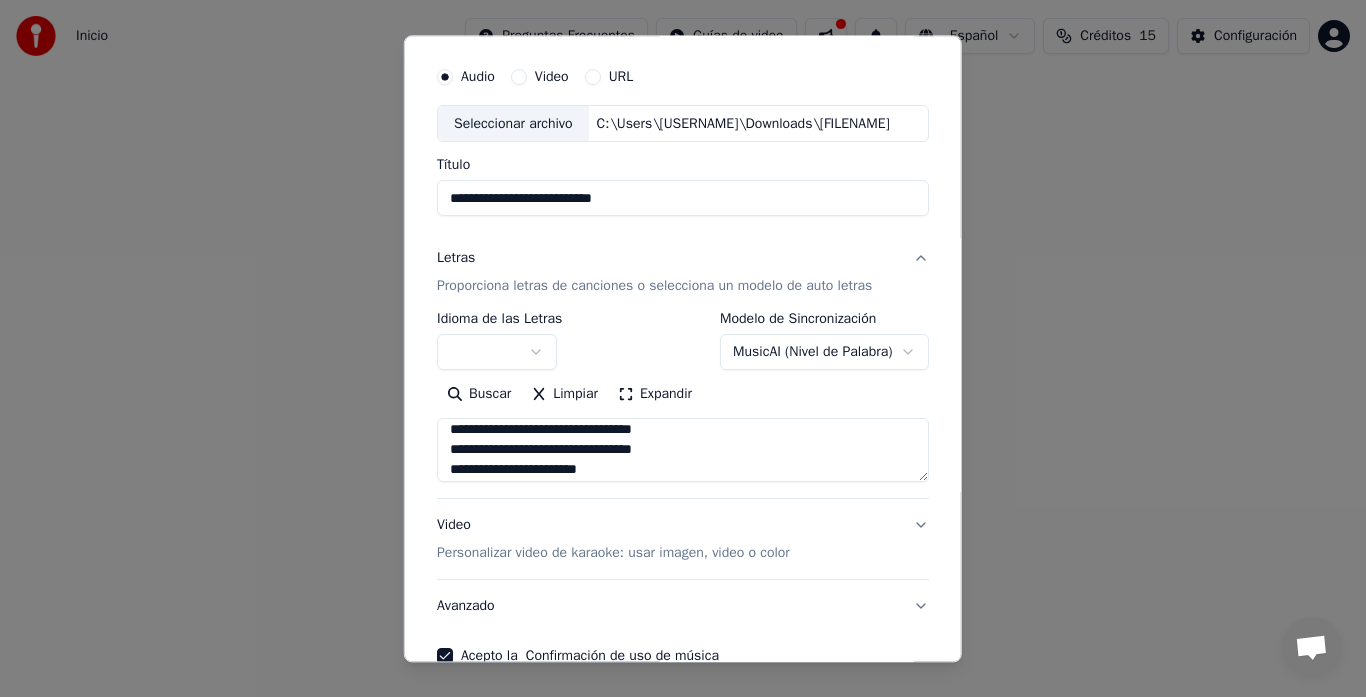 click at bounding box center (683, 451) 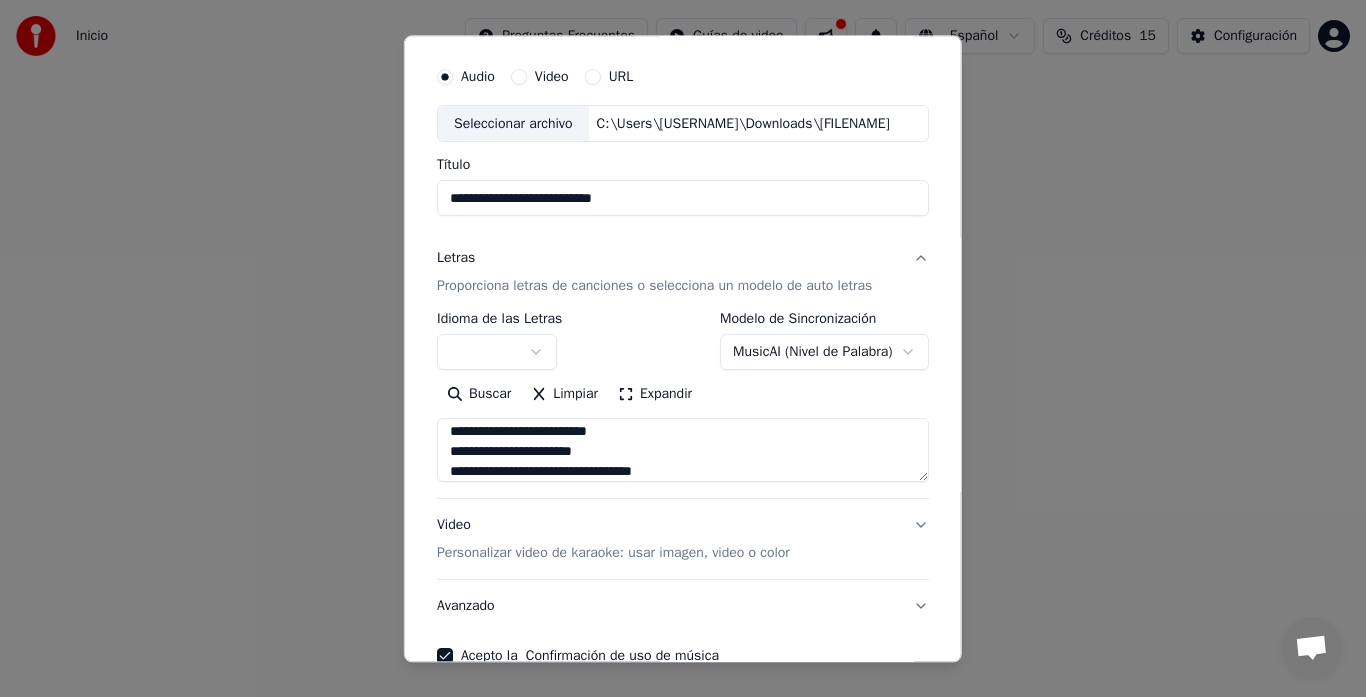 scroll, scrollTop: 705, scrollLeft: 0, axis: vertical 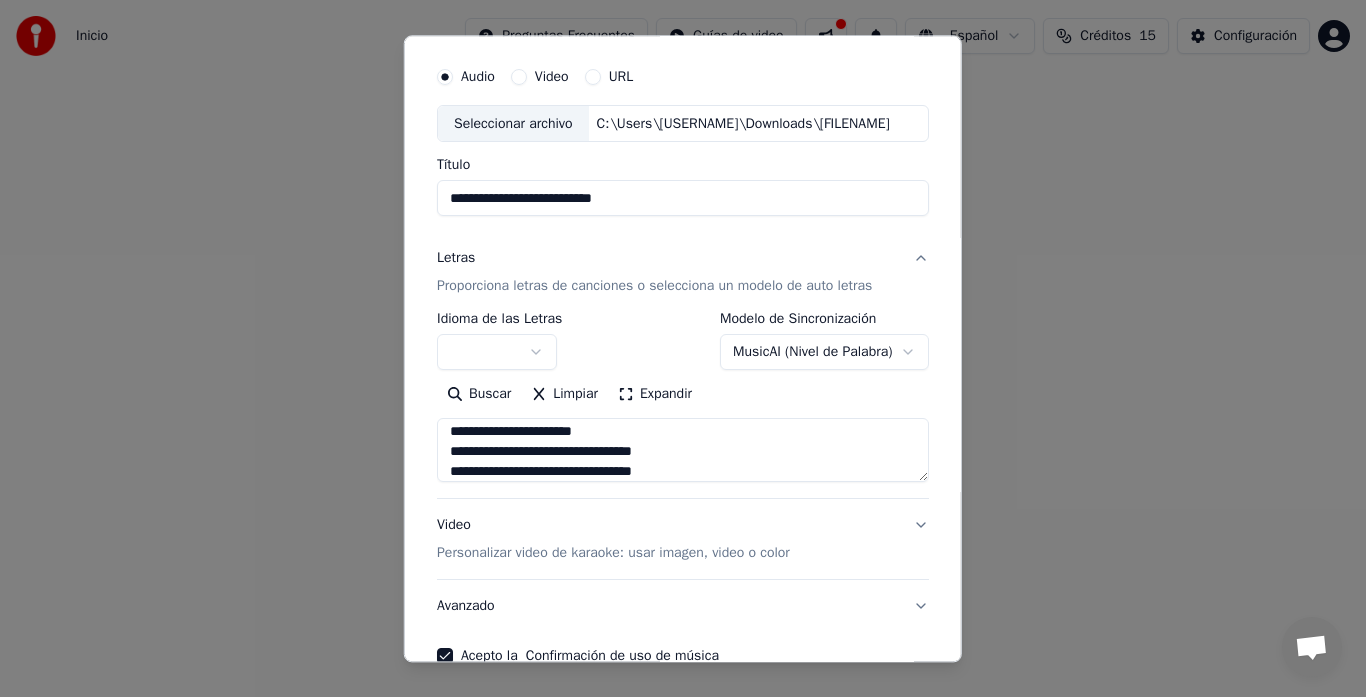 click at bounding box center [683, 451] 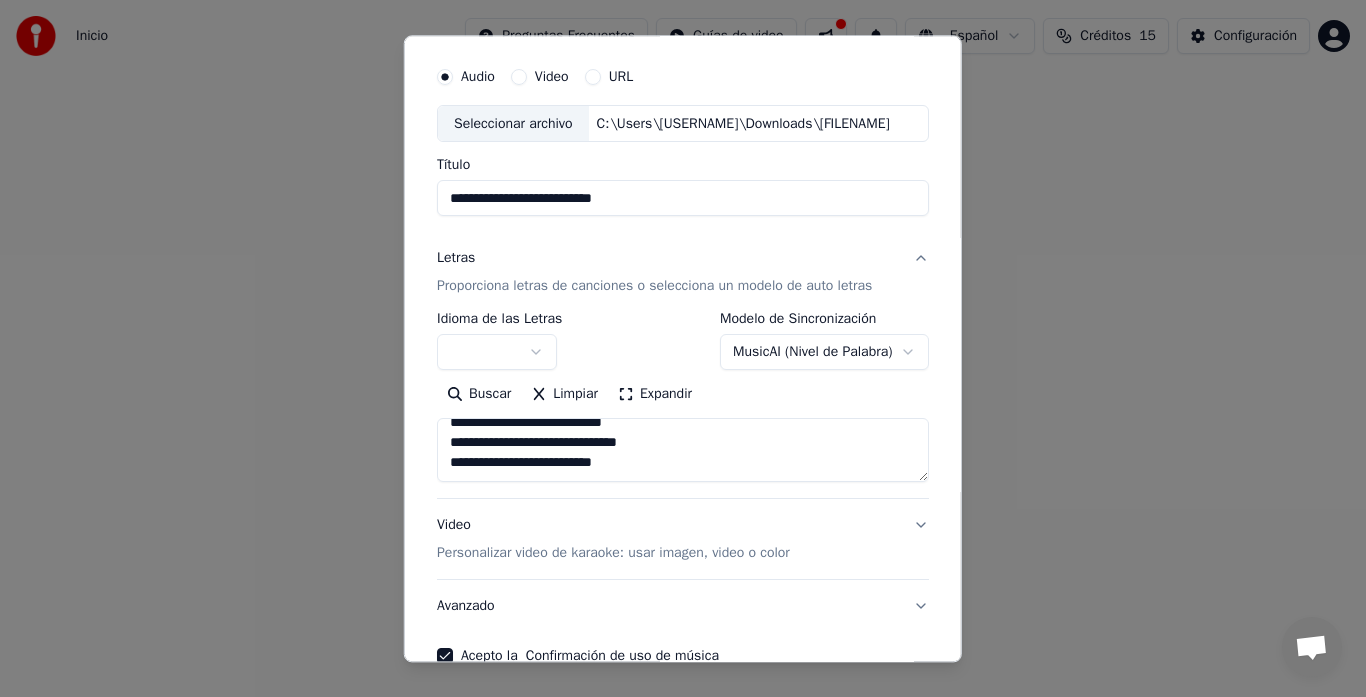 scroll, scrollTop: 1684, scrollLeft: 0, axis: vertical 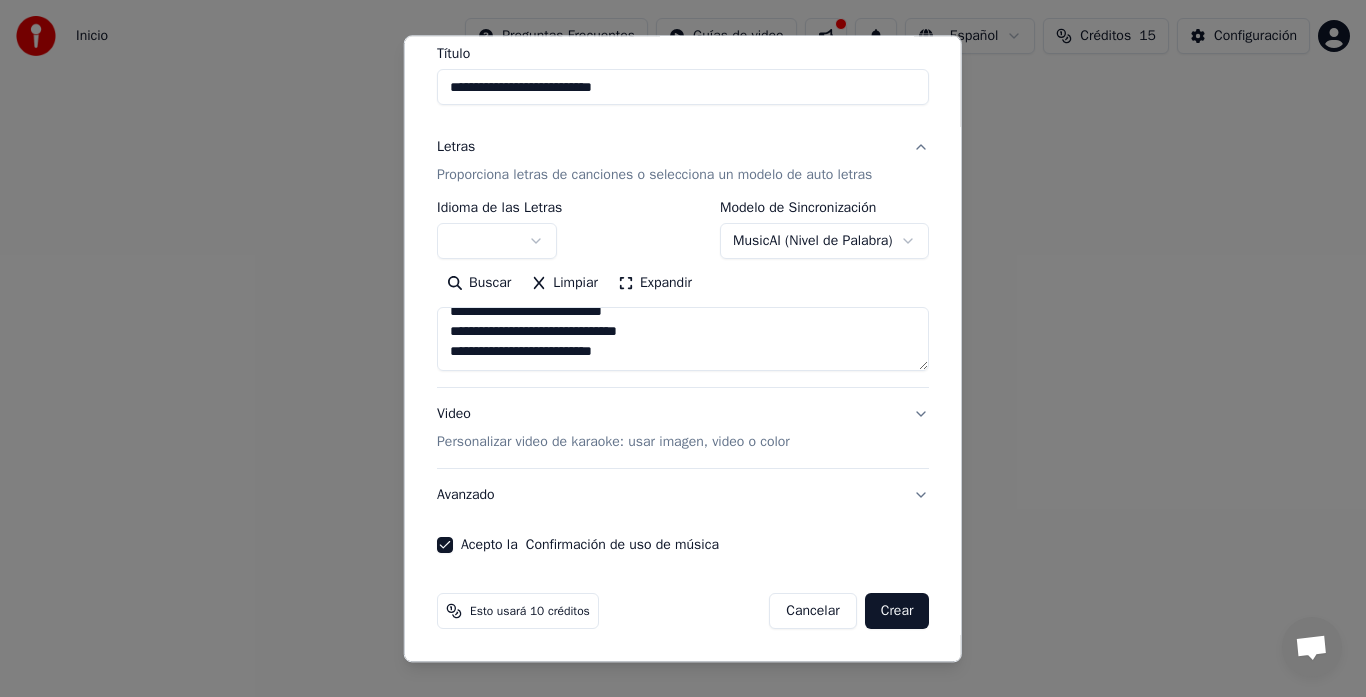 click on "Personalizar video de karaoke: usar imagen, video o color" at bounding box center (613, 443) 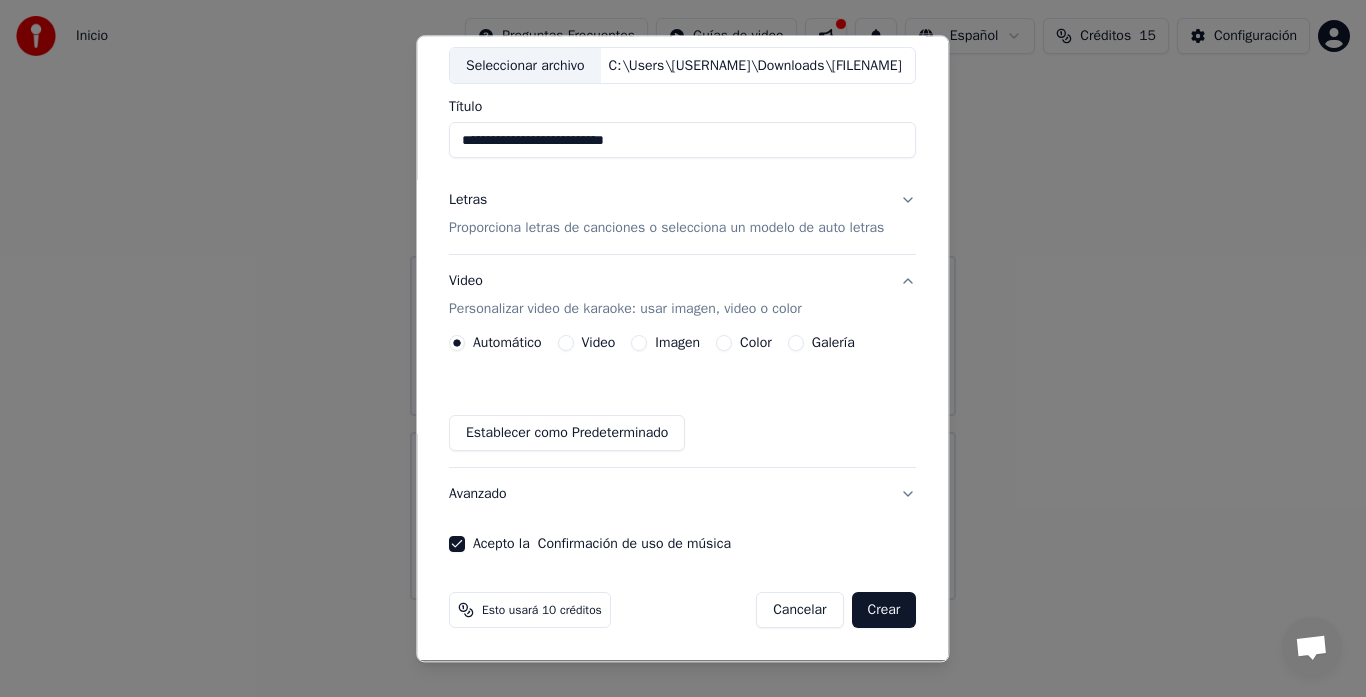 scroll, scrollTop: 111, scrollLeft: 0, axis: vertical 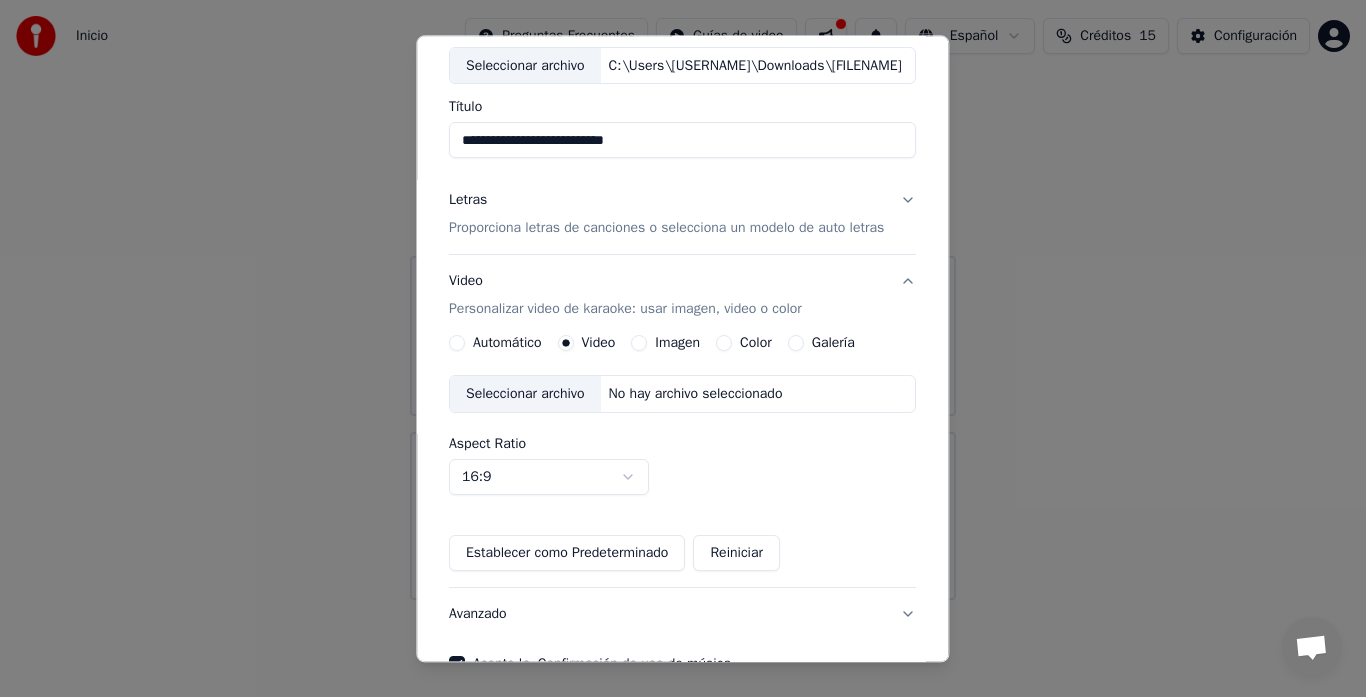 click on "Imagen" at bounding box center (640, 344) 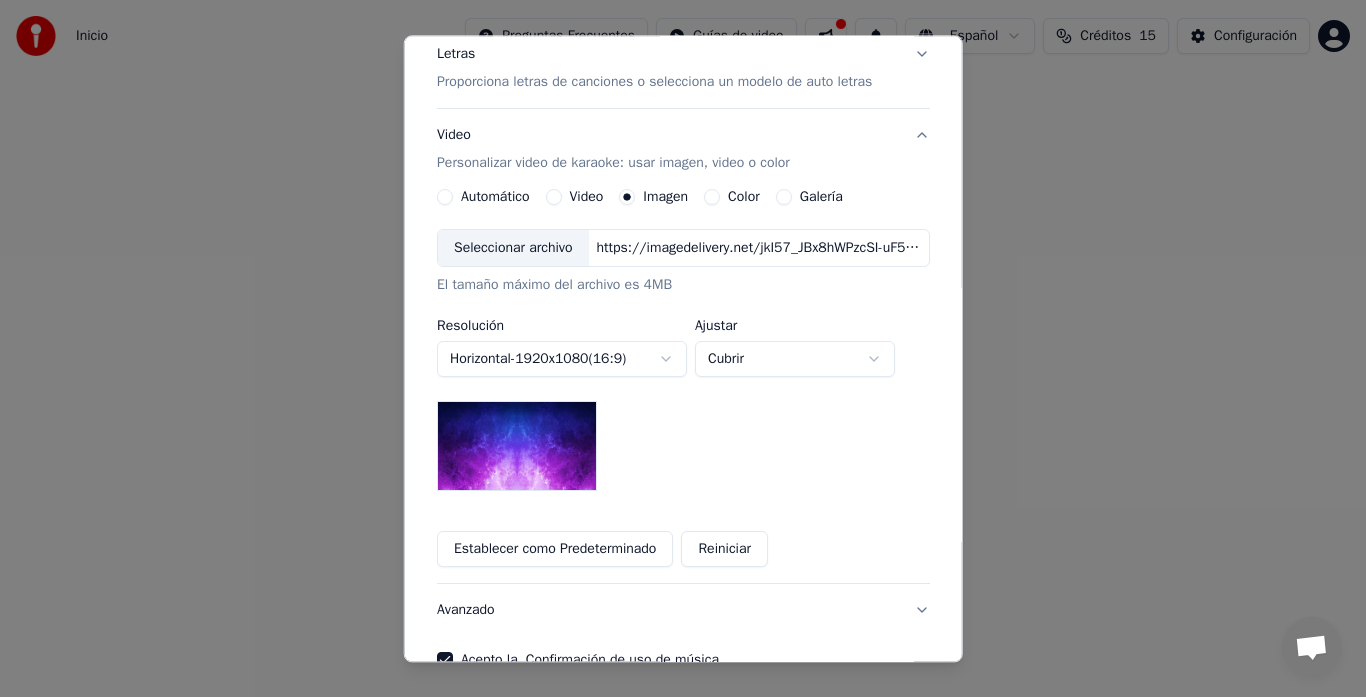 scroll, scrollTop: 300, scrollLeft: 0, axis: vertical 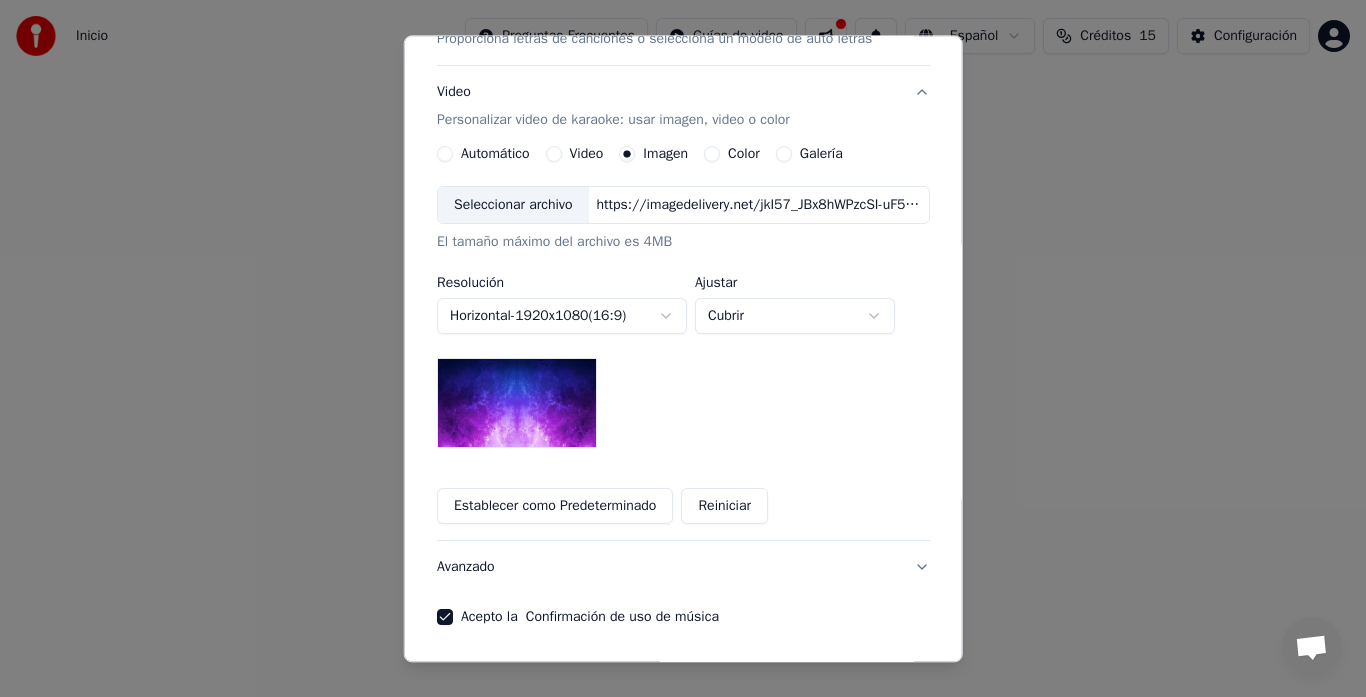 click on "Color" at bounding box center (712, 155) 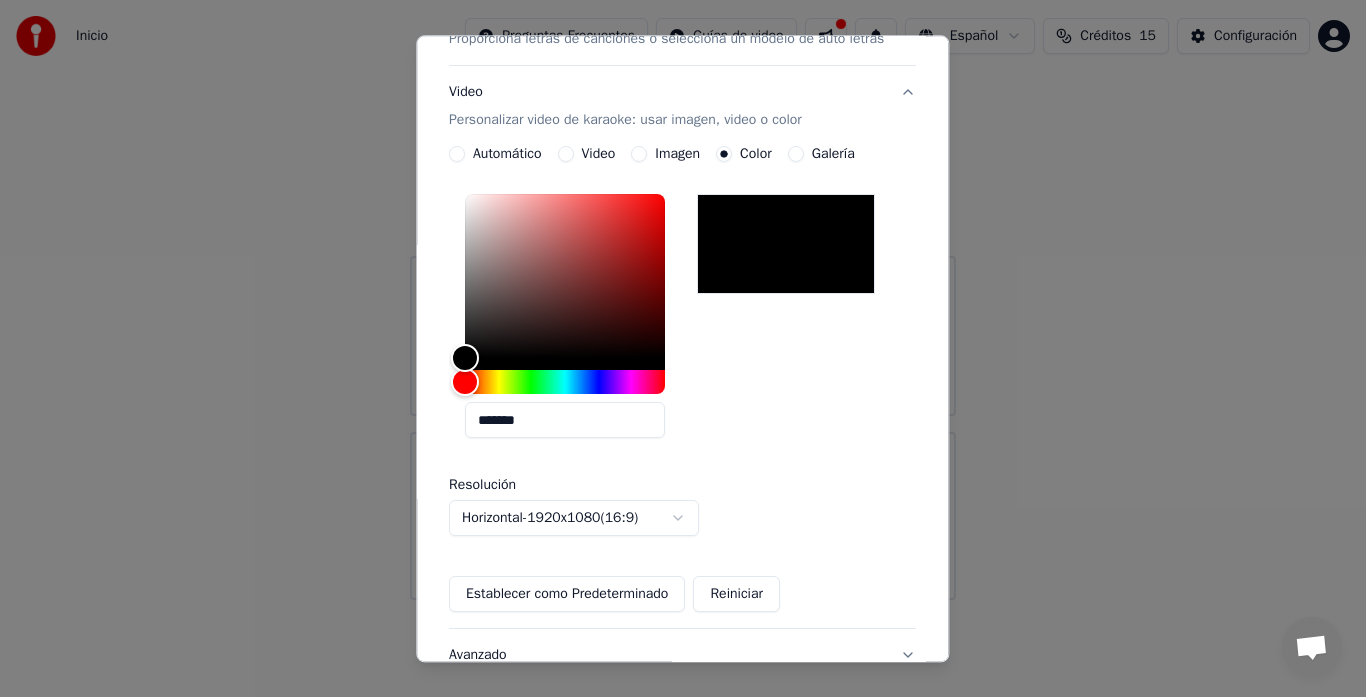 click on "Imagen" at bounding box center (640, 155) 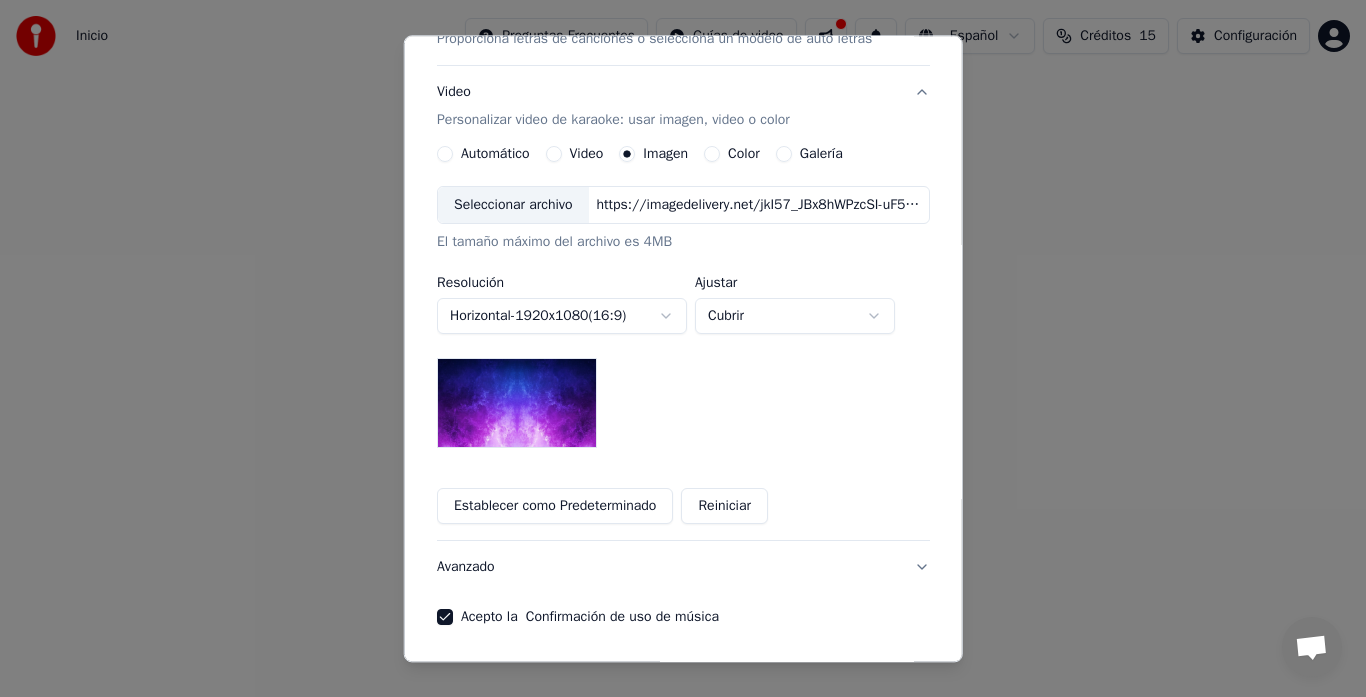 click on "Galería" at bounding box center (783, 155) 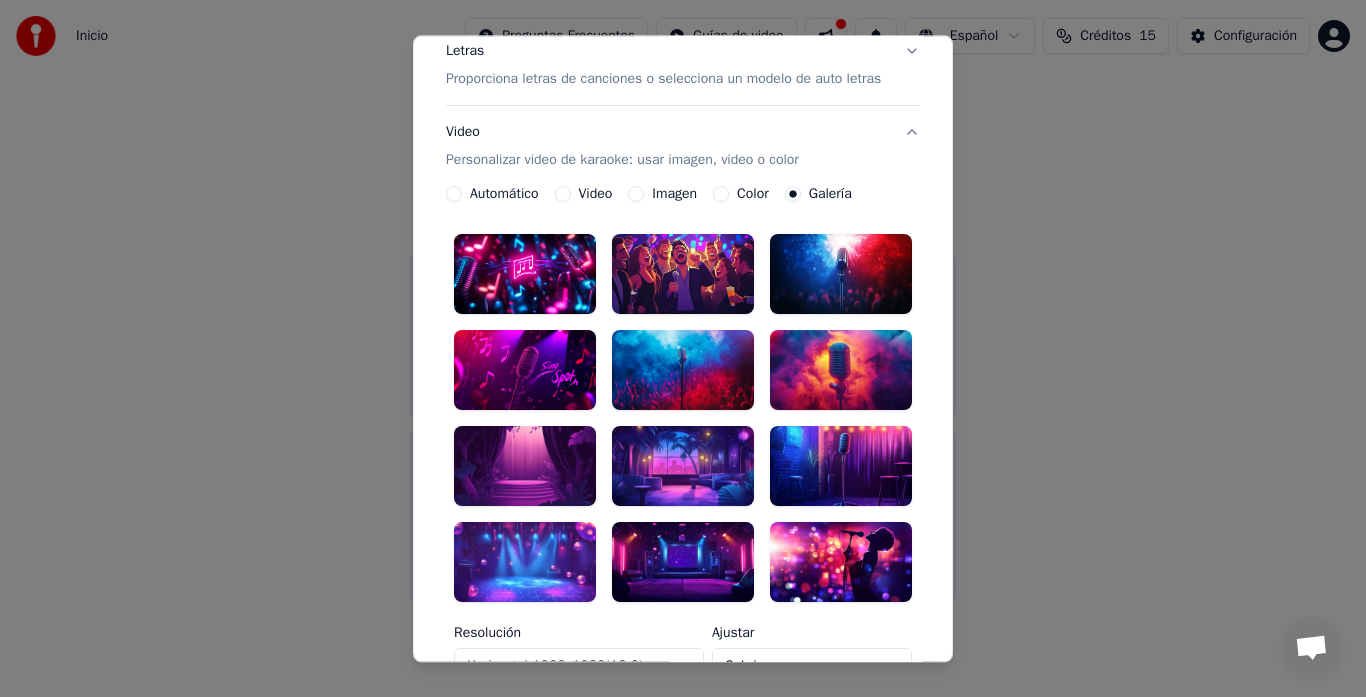 scroll, scrollTop: 246, scrollLeft: 0, axis: vertical 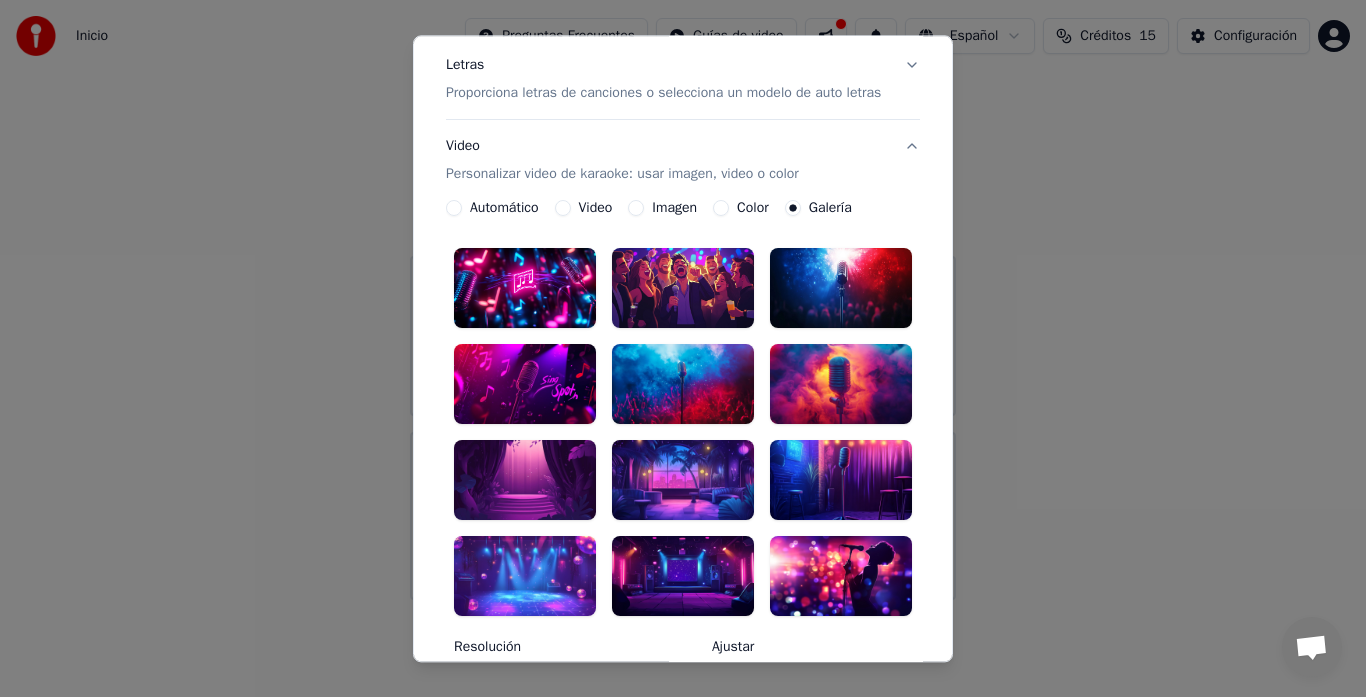 click at bounding box center [525, 289] 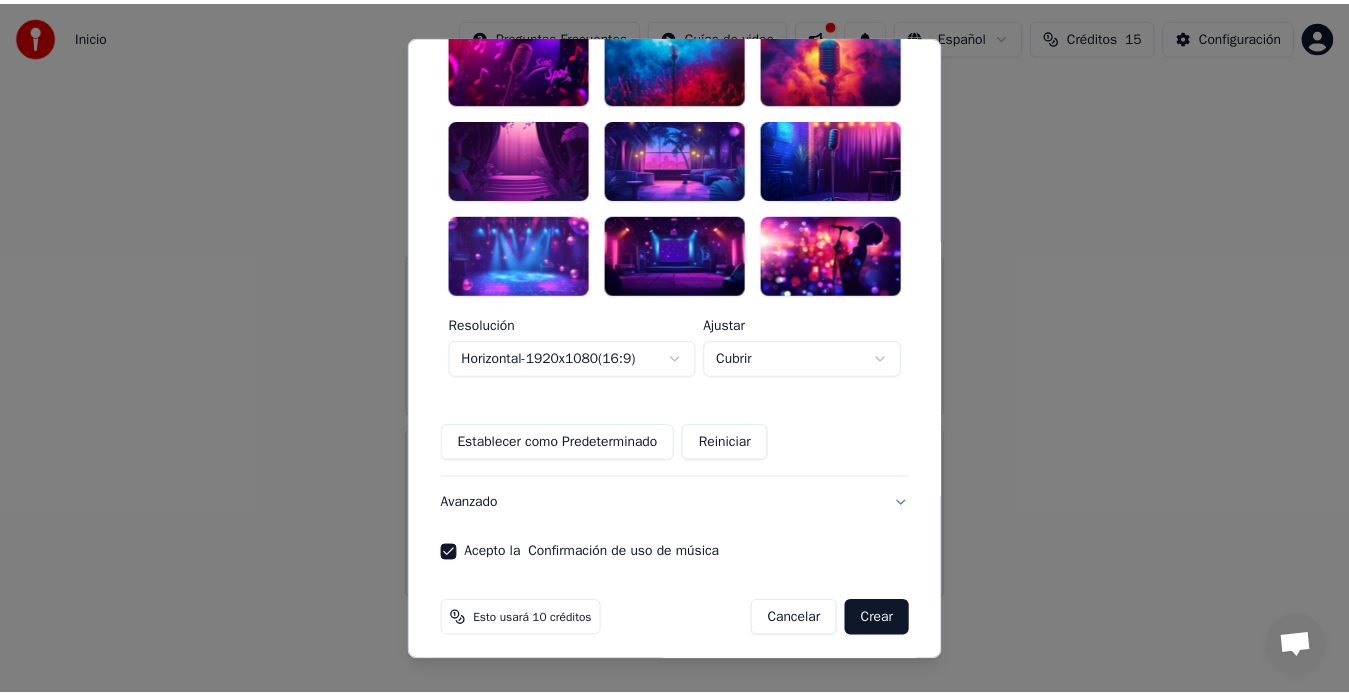 scroll, scrollTop: 590, scrollLeft: 0, axis: vertical 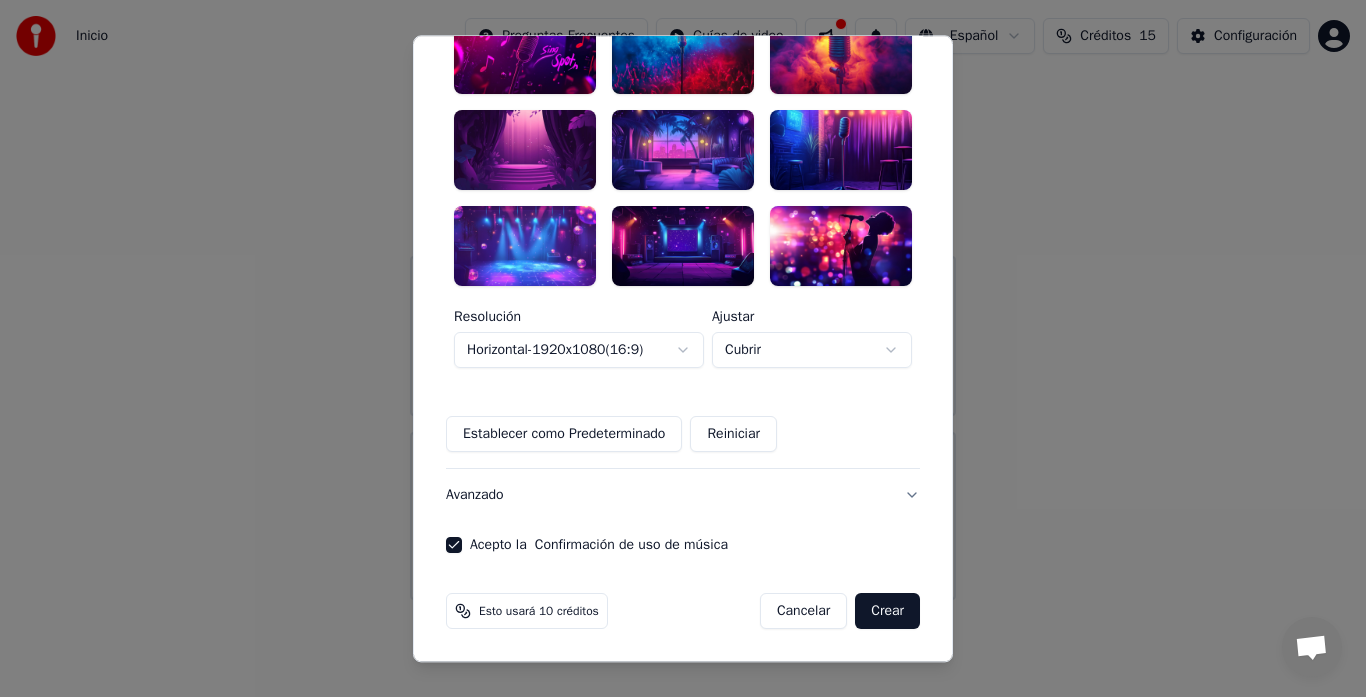 click on "**********" at bounding box center (683, 300) 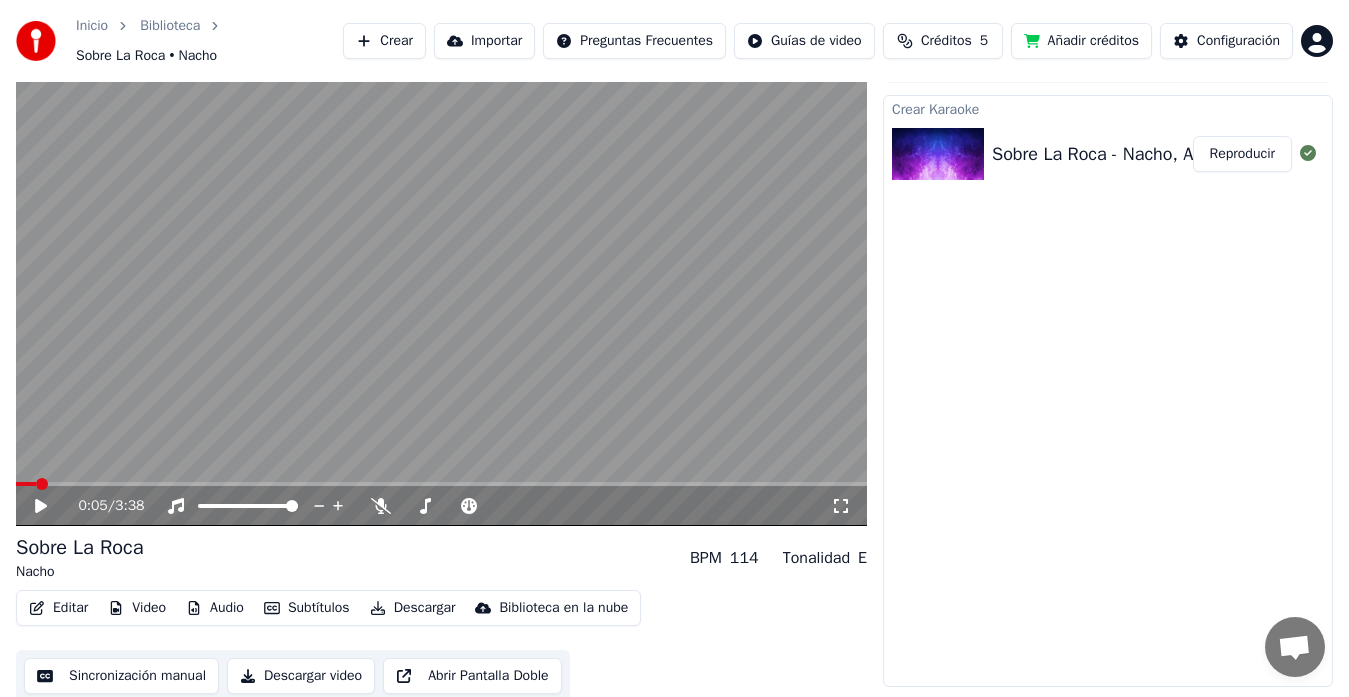scroll, scrollTop: 40, scrollLeft: 0, axis: vertical 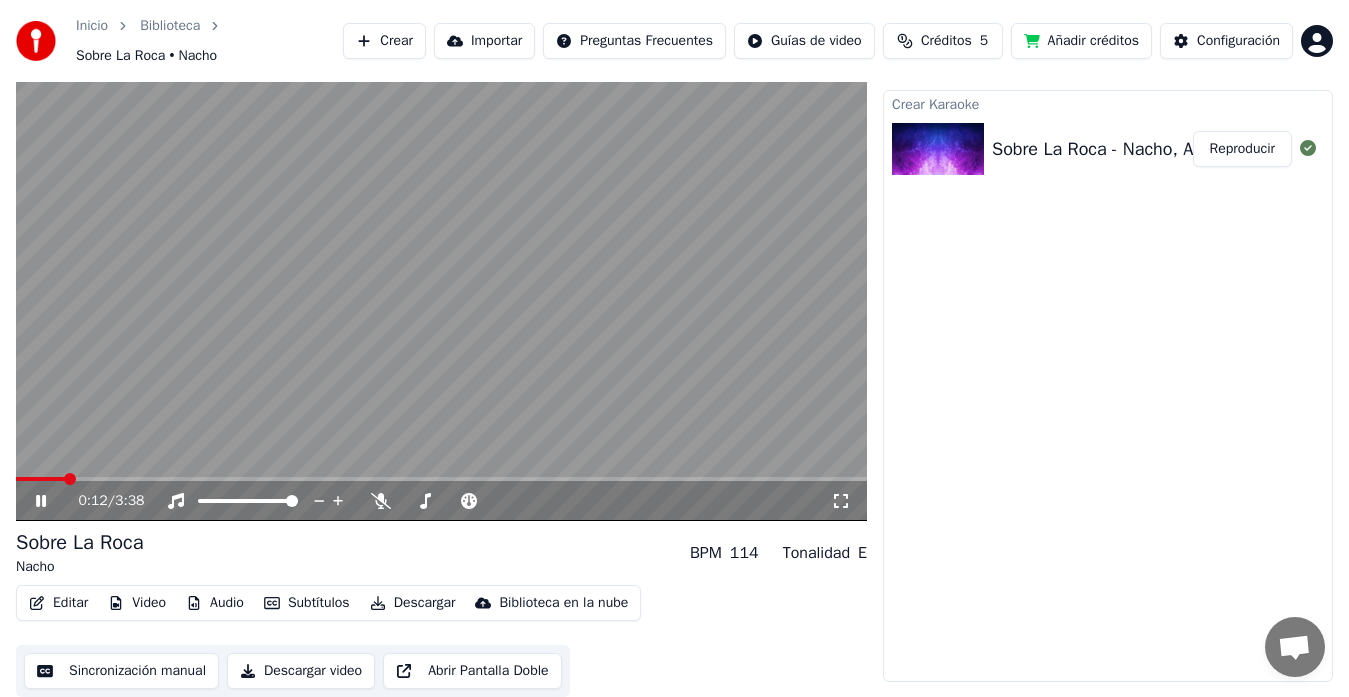click 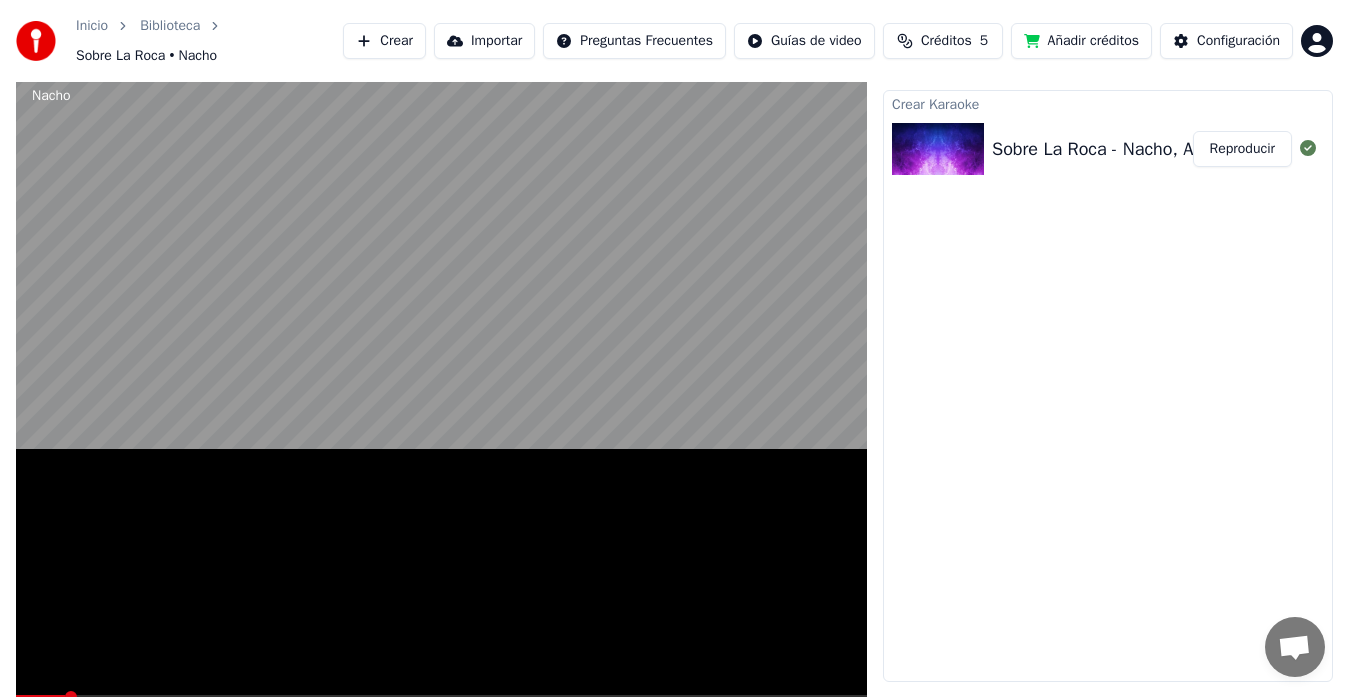 scroll, scrollTop: 15, scrollLeft: 0, axis: vertical 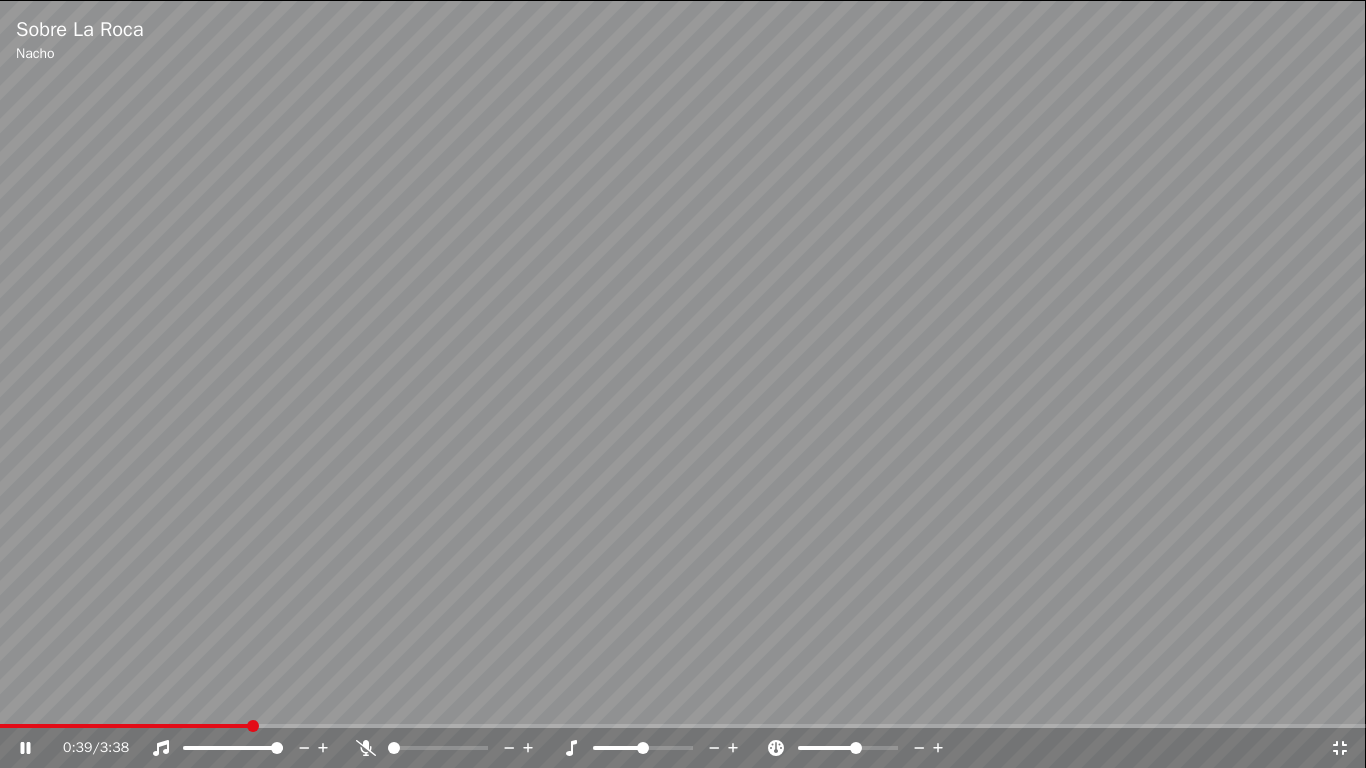 click at bounding box center [848, 748] 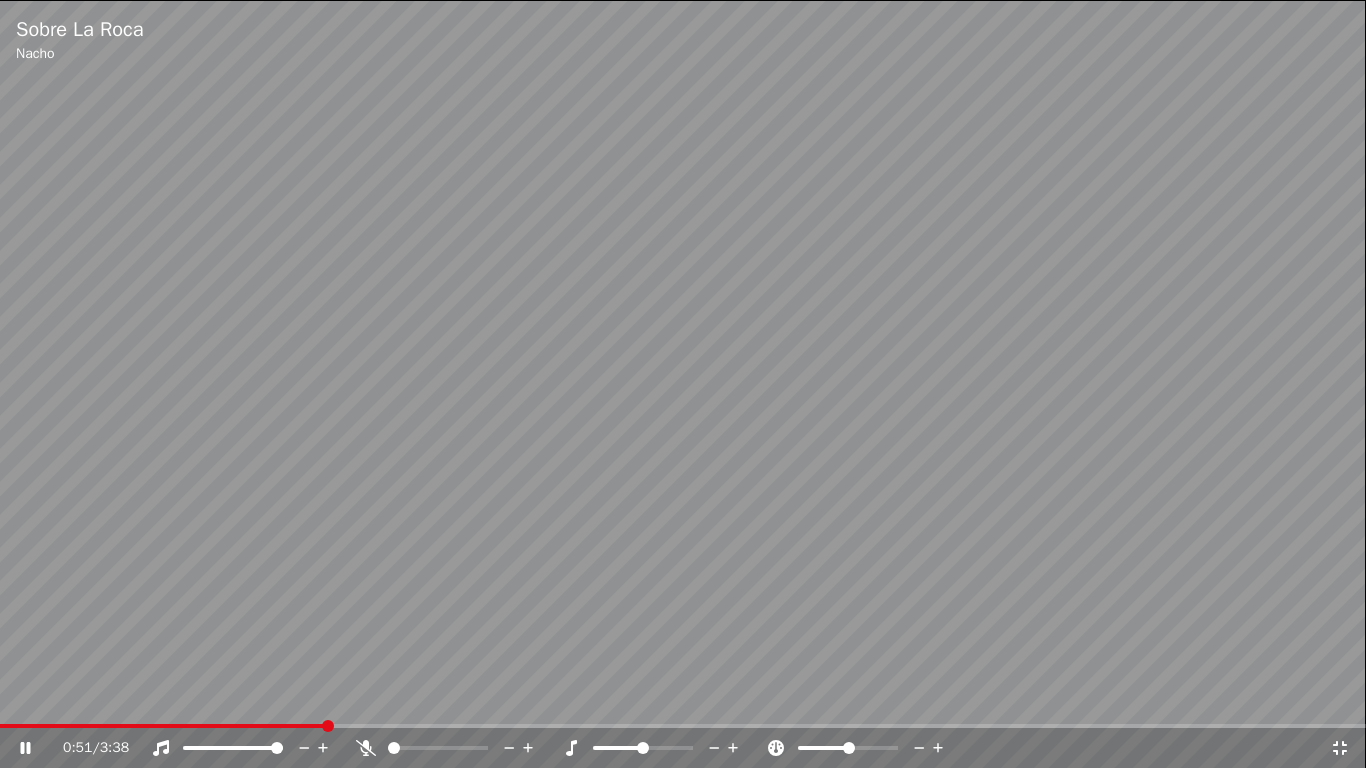 click at bounding box center (849, 748) 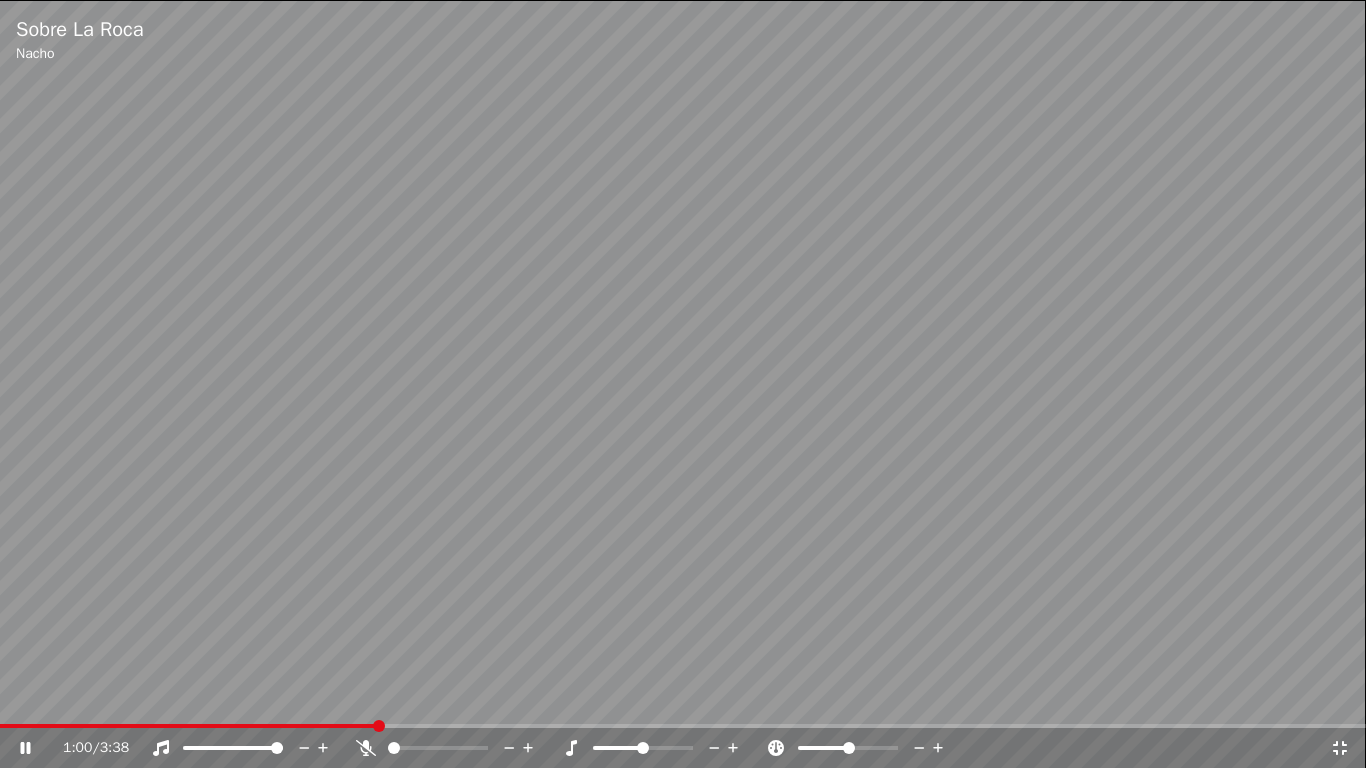 click at bounding box center (394, 748) 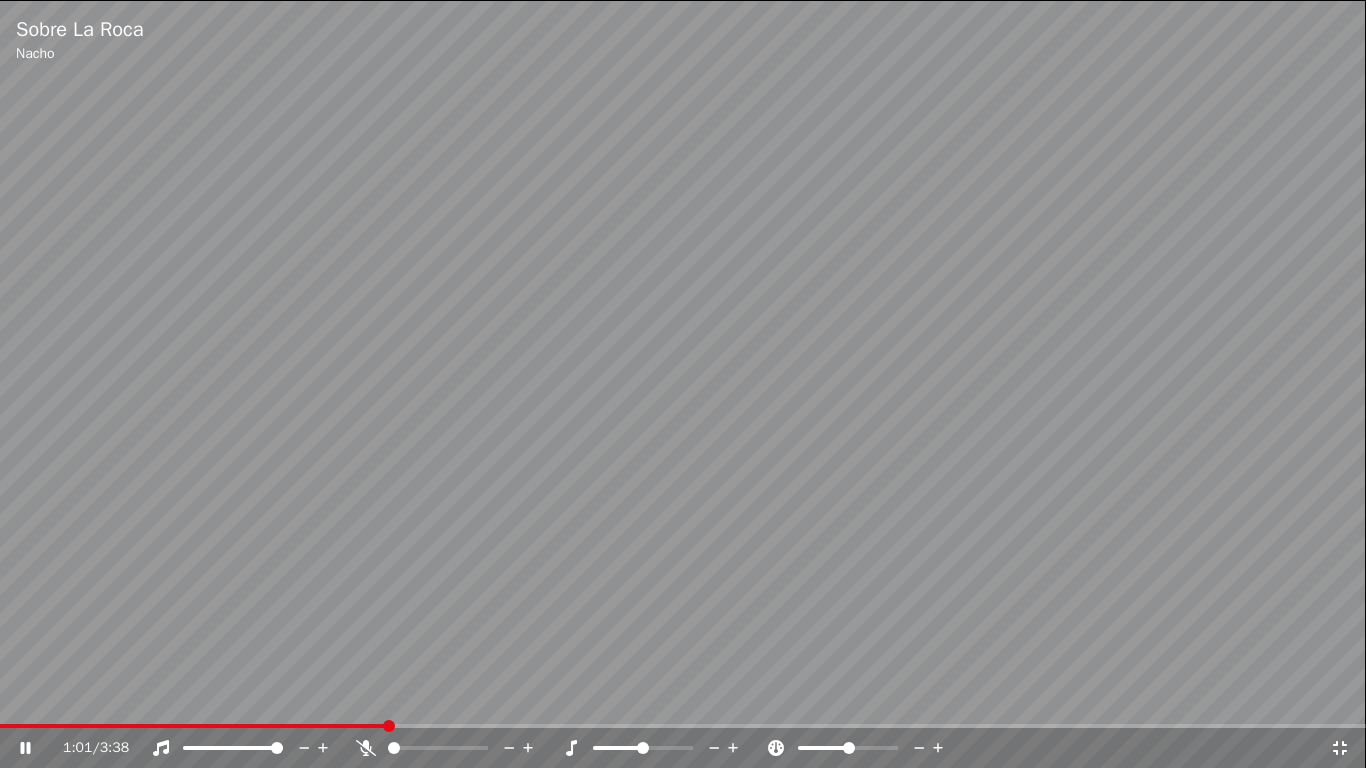 click at bounding box center (394, 748) 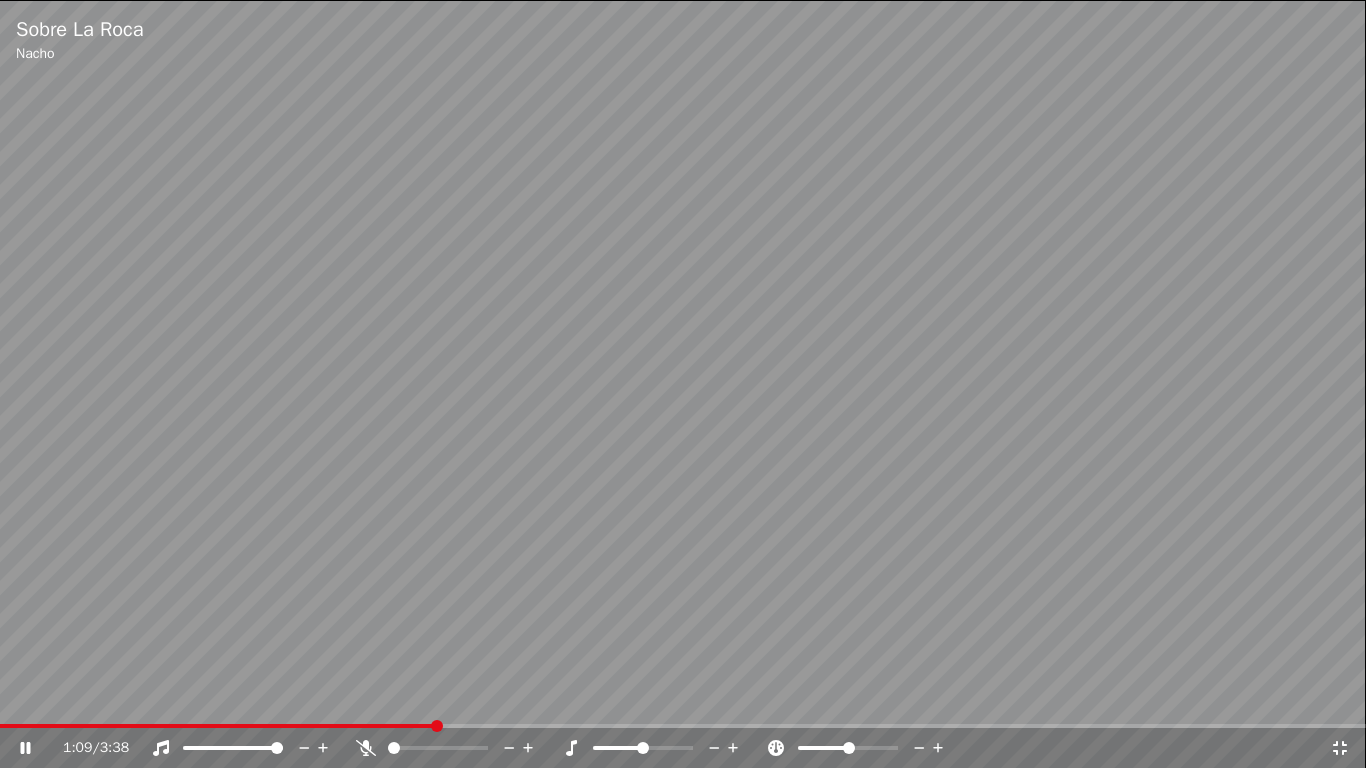 click 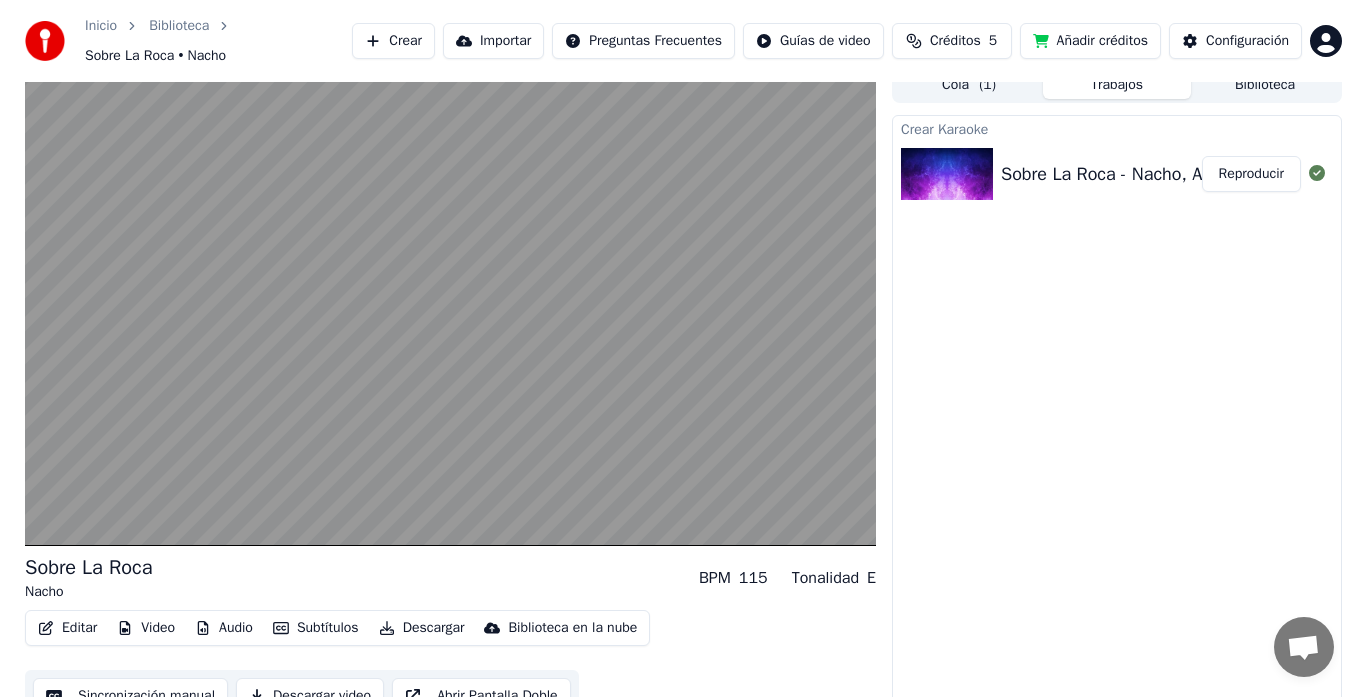 scroll, scrollTop: 0, scrollLeft: 0, axis: both 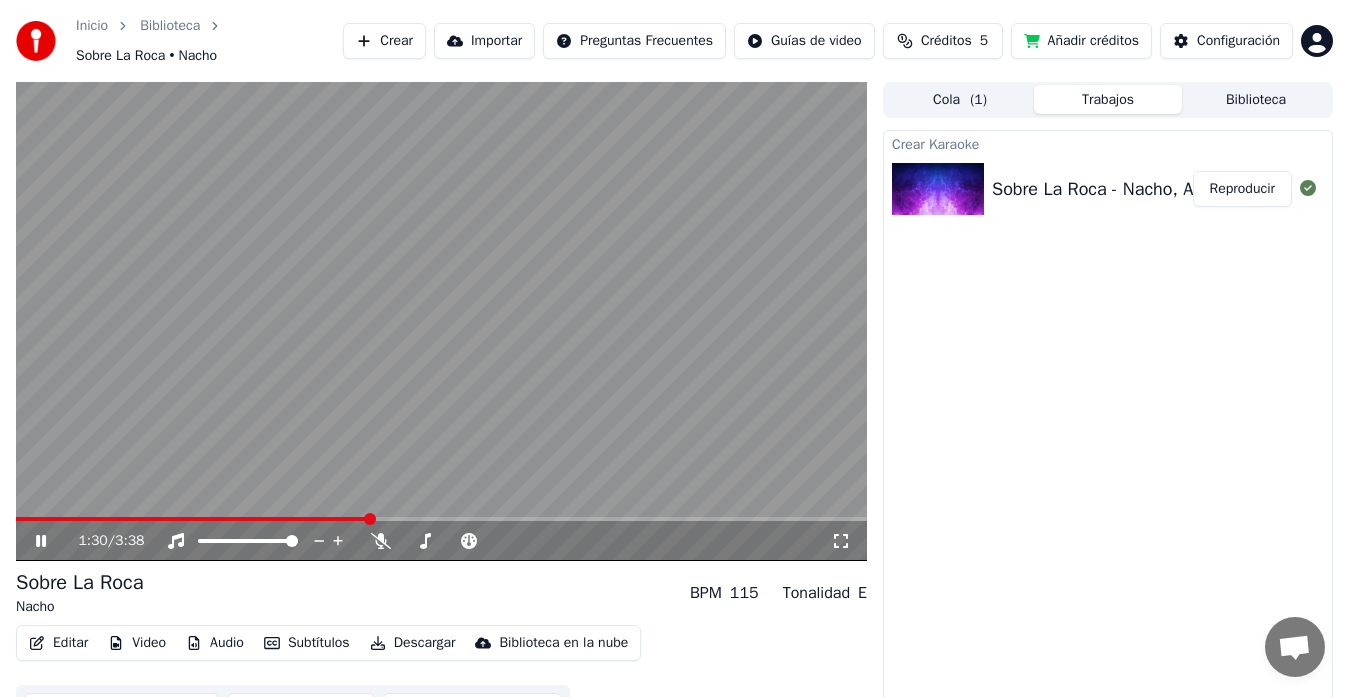 click at bounding box center (441, 321) 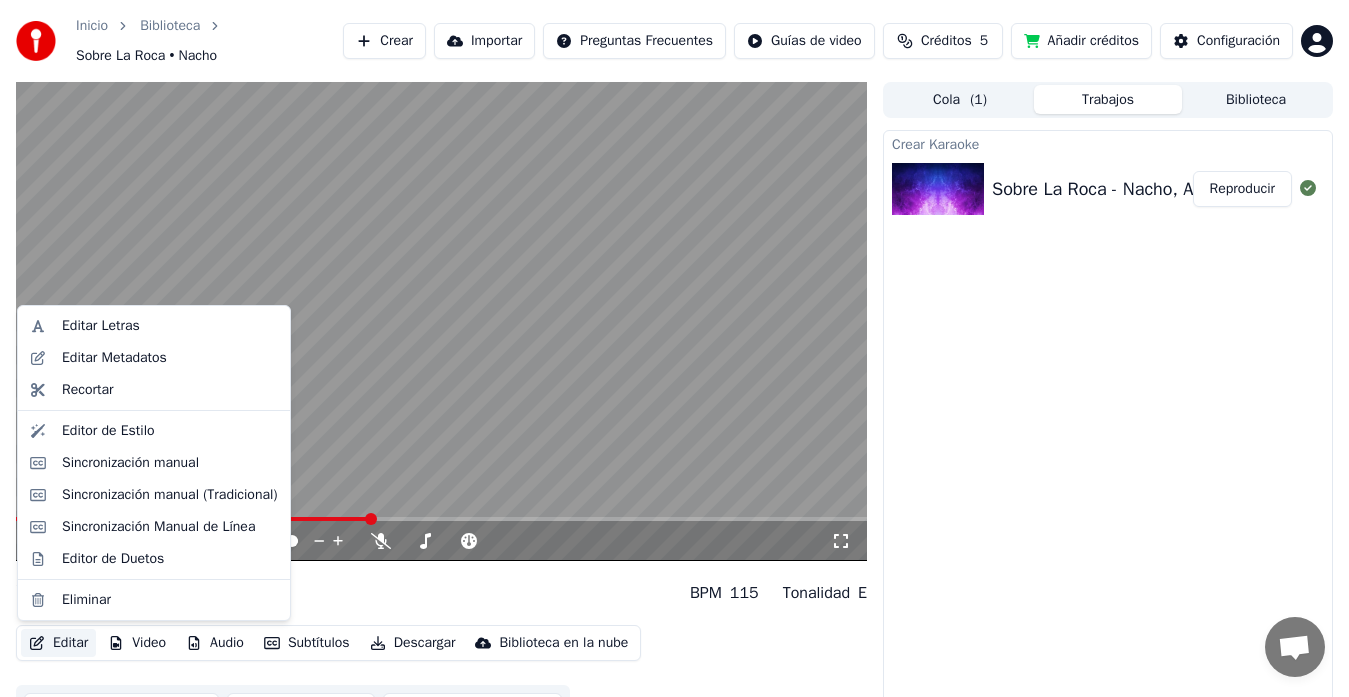 click on "Editar" at bounding box center [58, 643] 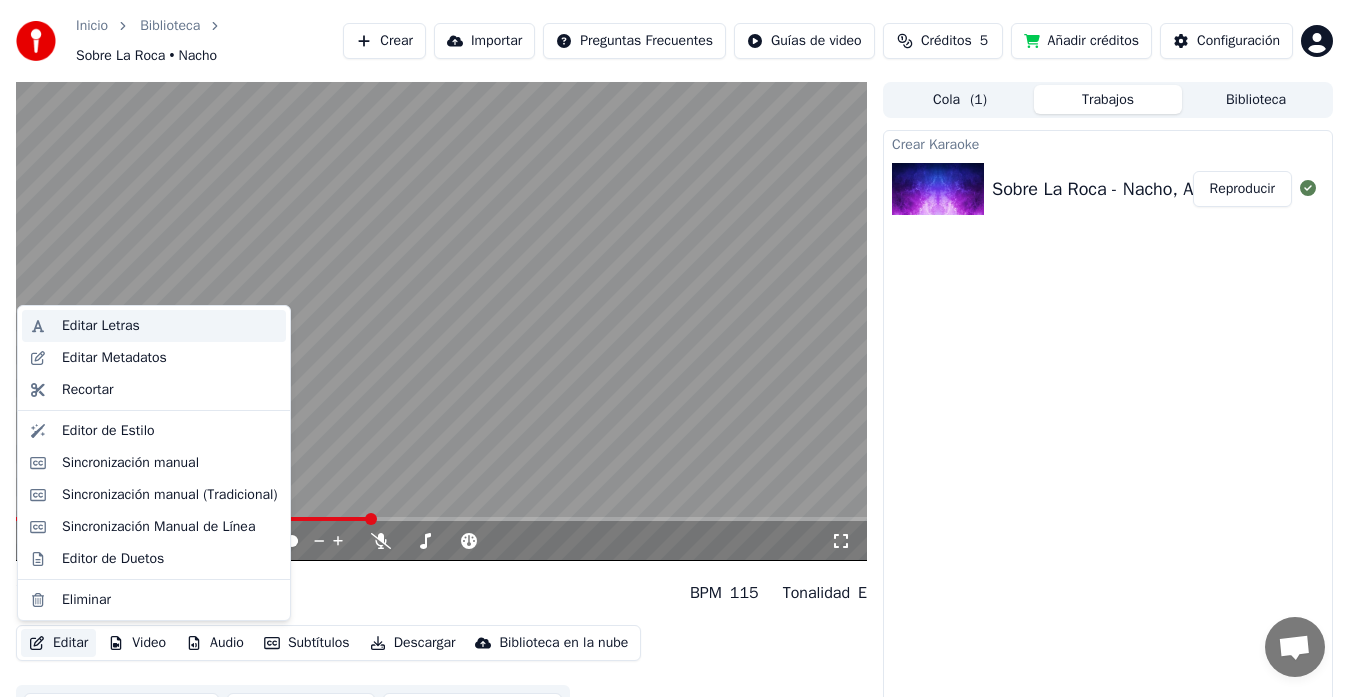 click on "Editar Letras" at bounding box center (101, 326) 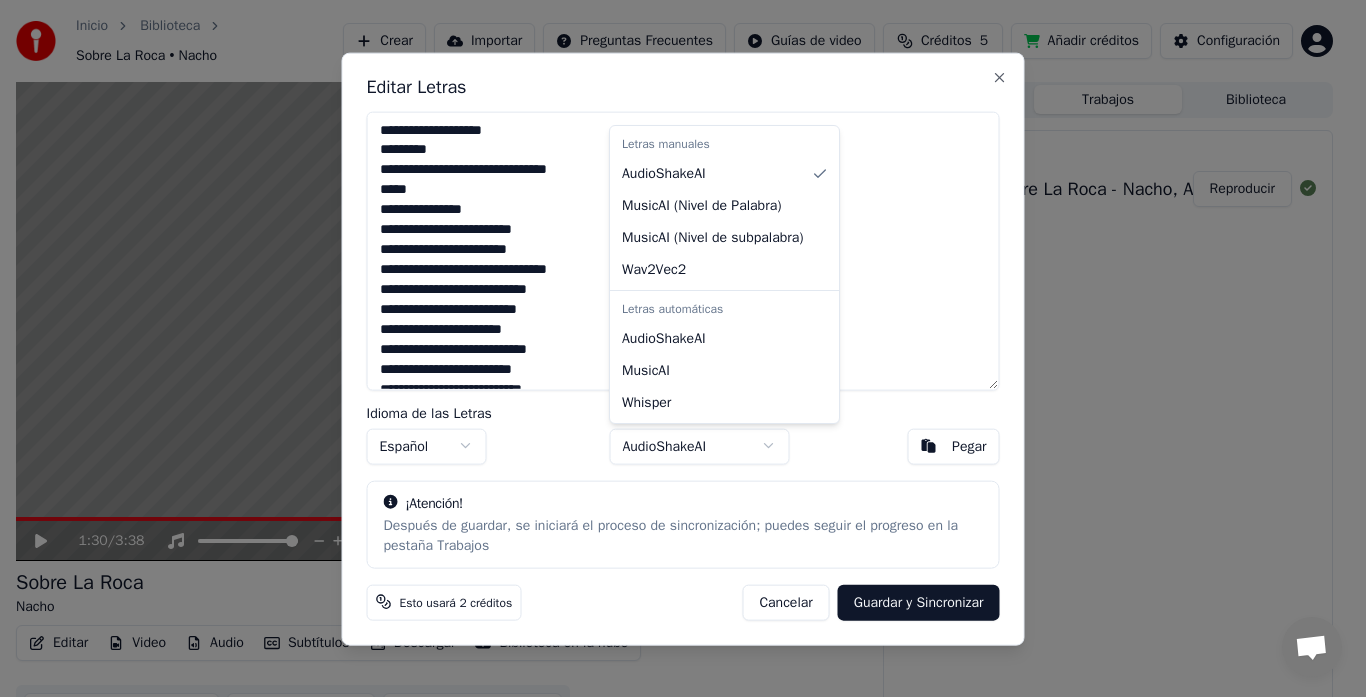 click on "Inicio Biblioteca Sobre La Roca • Nacho Crear Importar Preguntas Frecuentes Guías de video Créditos 5 Añadir créditos Configuración 1:30  /  3:38 Sobre La Roca Nacho BPM 115 Tonalidad E Editar Video Audio Subtítulos Descargar Biblioteca en la nube Sincronización manual Descargar video Abrir Pantalla Doble Cola ( 1 ) Trabajos Biblioteca Crear Karaoke Sobre La Roca - Nacho, AUDIO Reproducir Editar Letras Idioma de las Letras Español Modelo de Sincronización AudioShakeAI Pegar ¡Atención! Después de guardar, se iniciará el proceso de sincronización; puedes seguir el progreso en la pestaña Trabajos Esto usará 2 créditos Cancelar Guardar y Sincronizar Close Letras manuales AudioShakeAI MusicAI ( Nivel de Palabra ) MusicAI ( Nivel de subpalabra ) Wav2Vec2 Letras automáticas AudioShakeAI MusicAI Whisper" at bounding box center (674, 348) 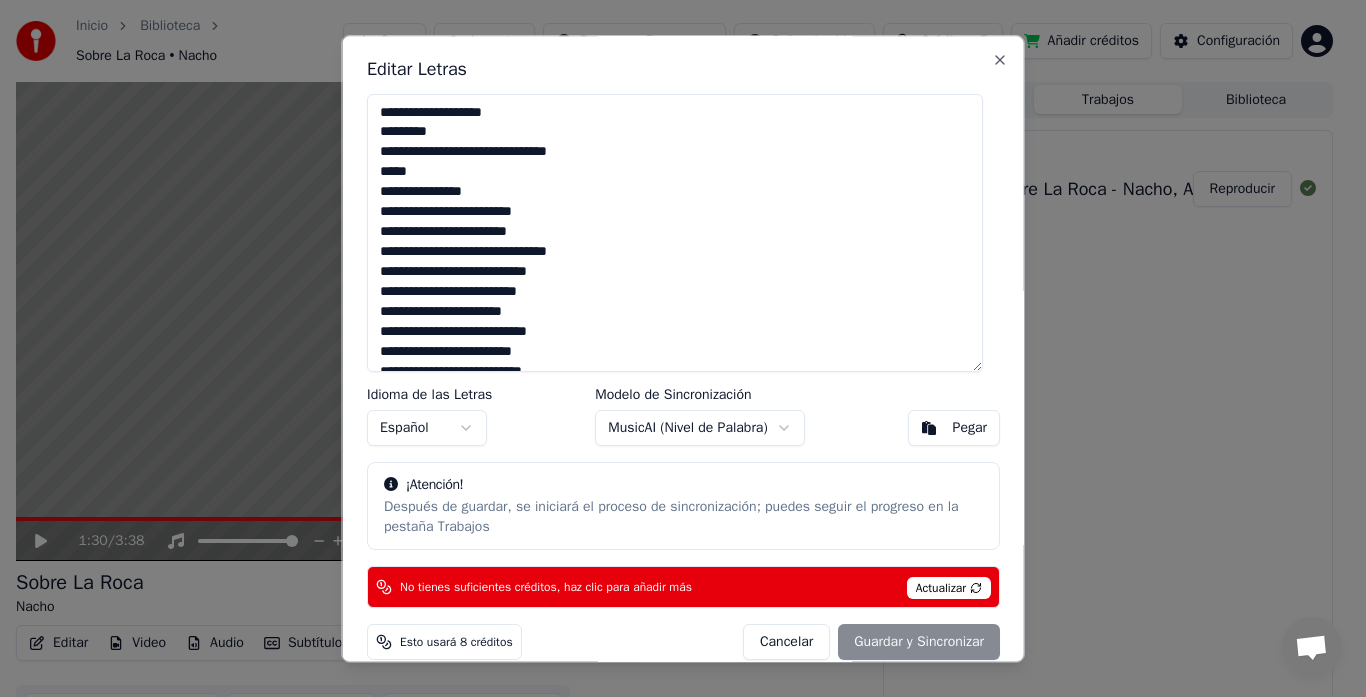 click on "Cancelar" at bounding box center [785, 643] 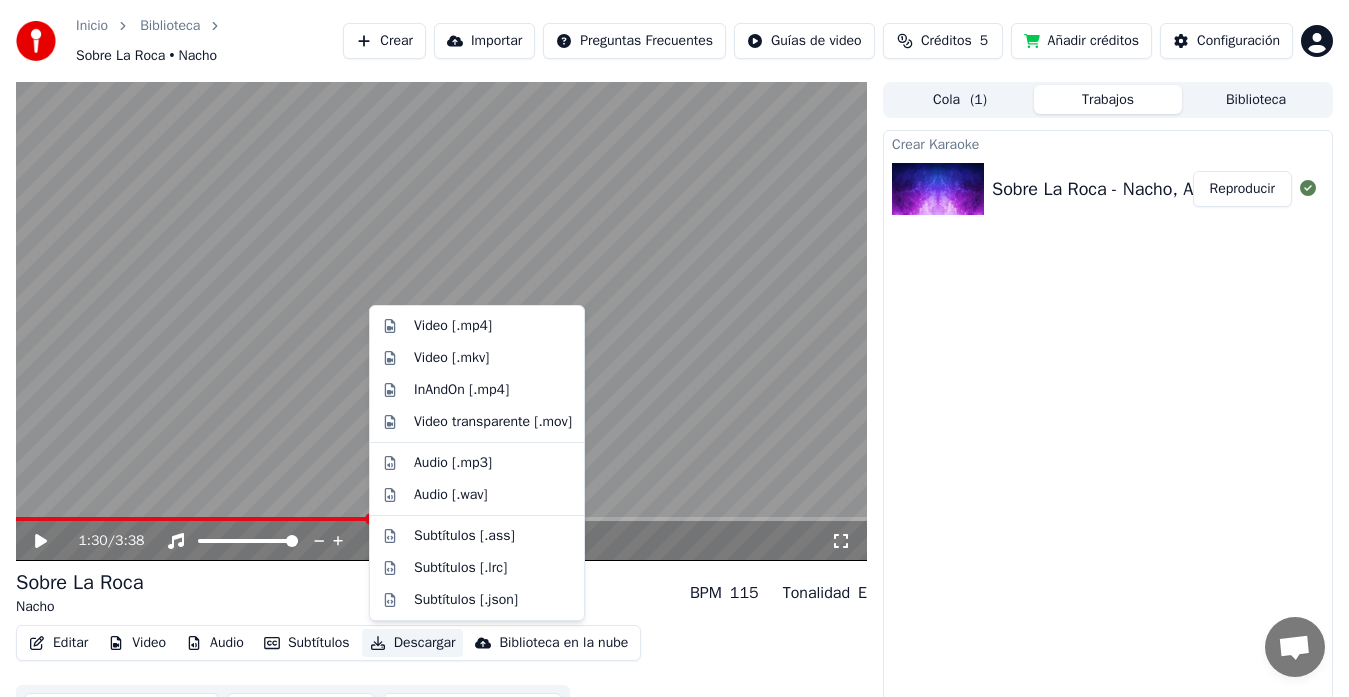 click on "Descargar" at bounding box center [413, 643] 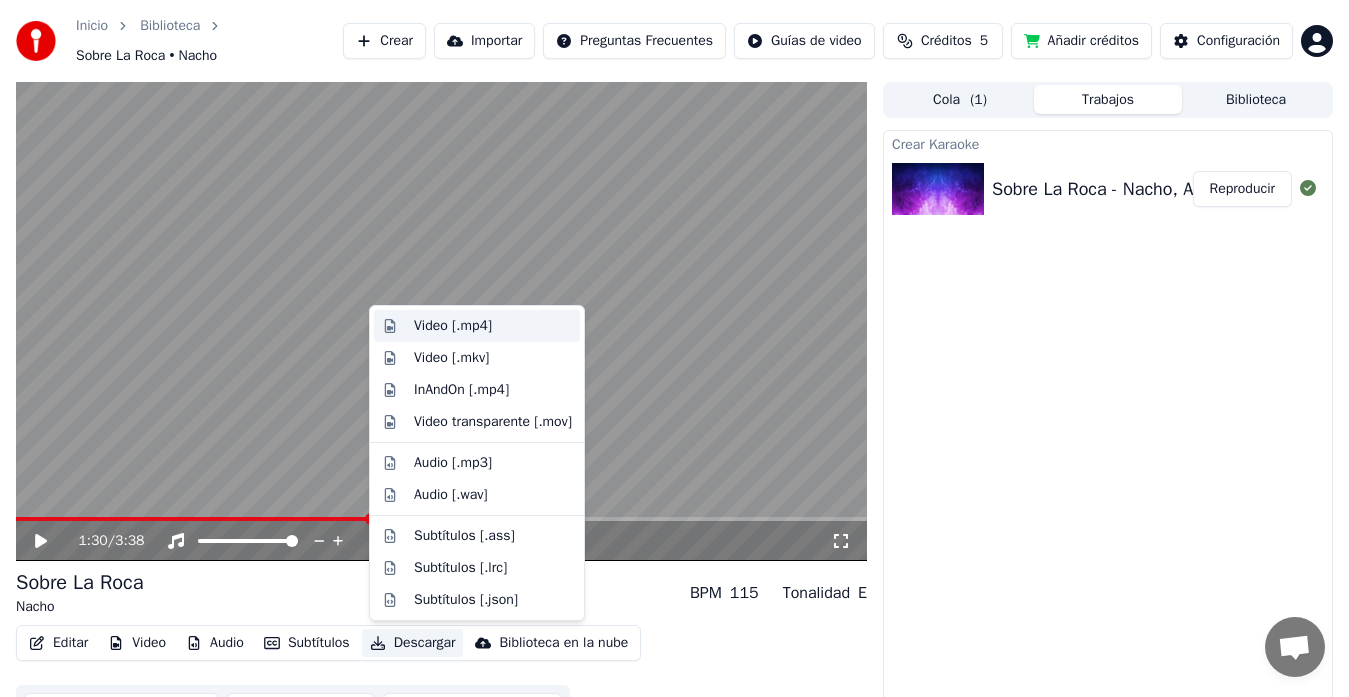 click on "Video [.mp4]" at bounding box center [453, 326] 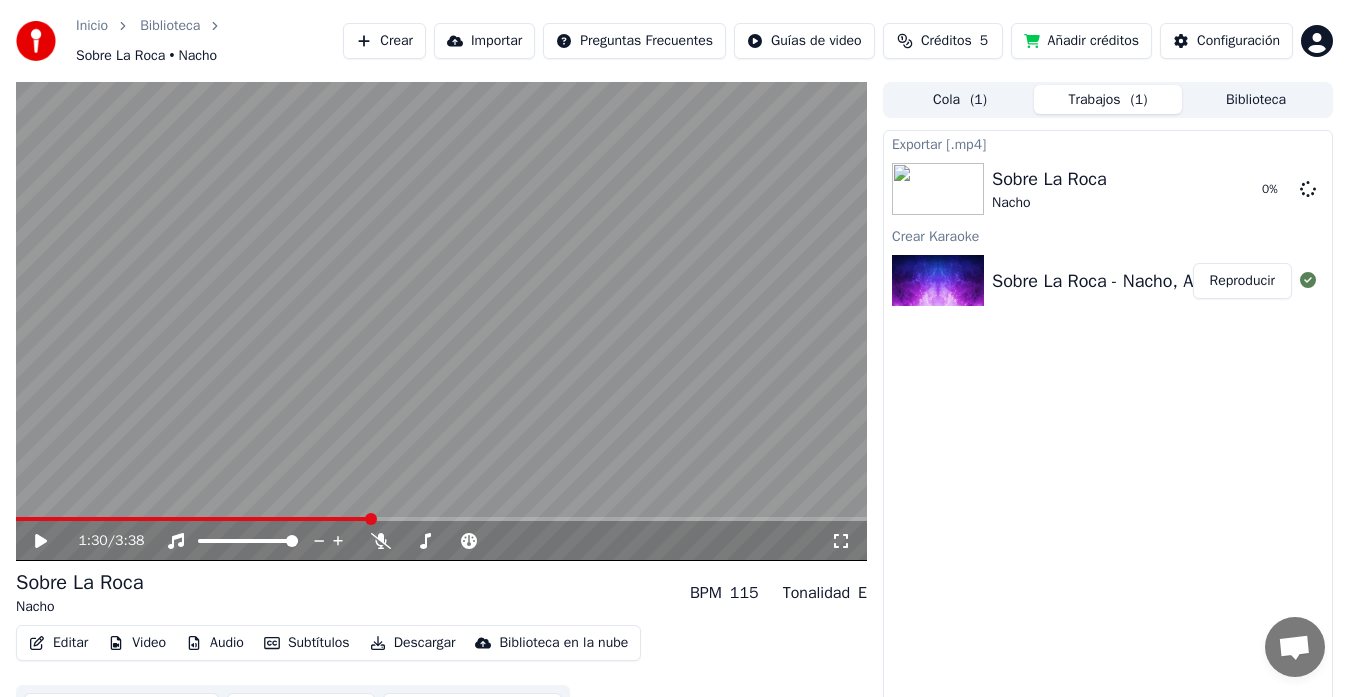 click on "Reproducir" at bounding box center [1242, 281] 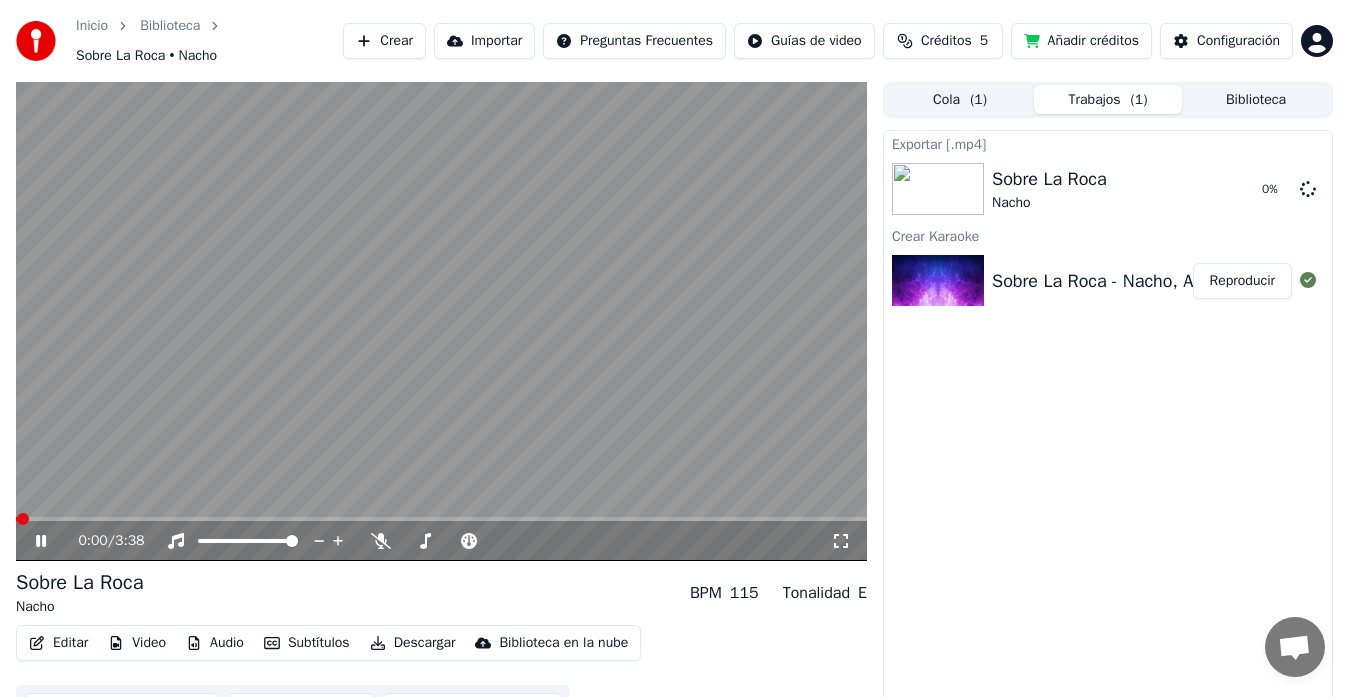 click 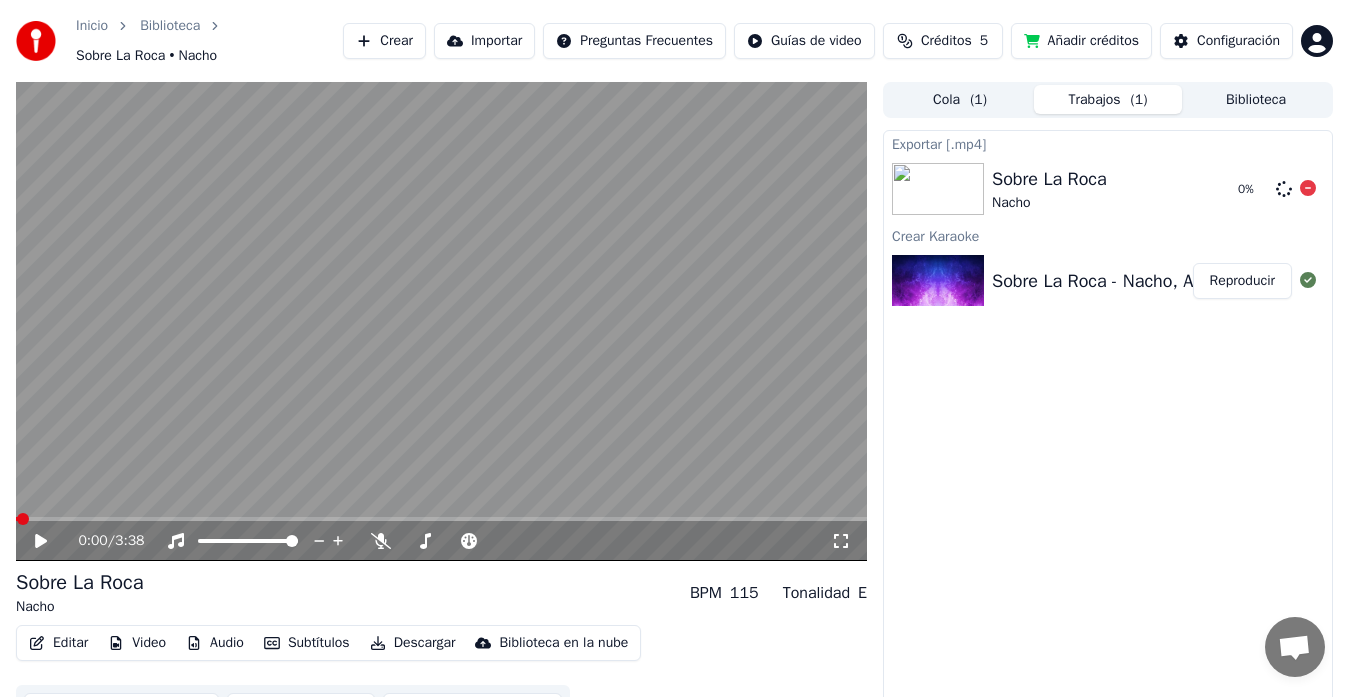 click on "0 %" at bounding box center (1273, 189) 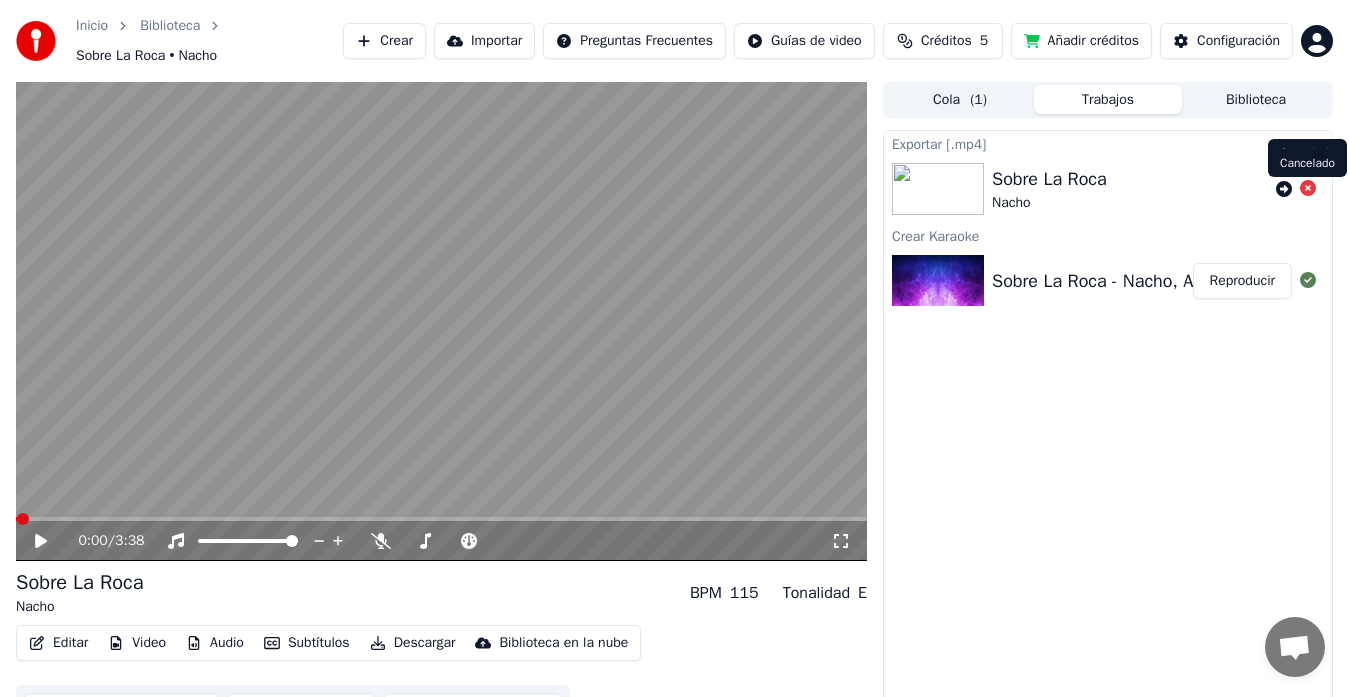 click 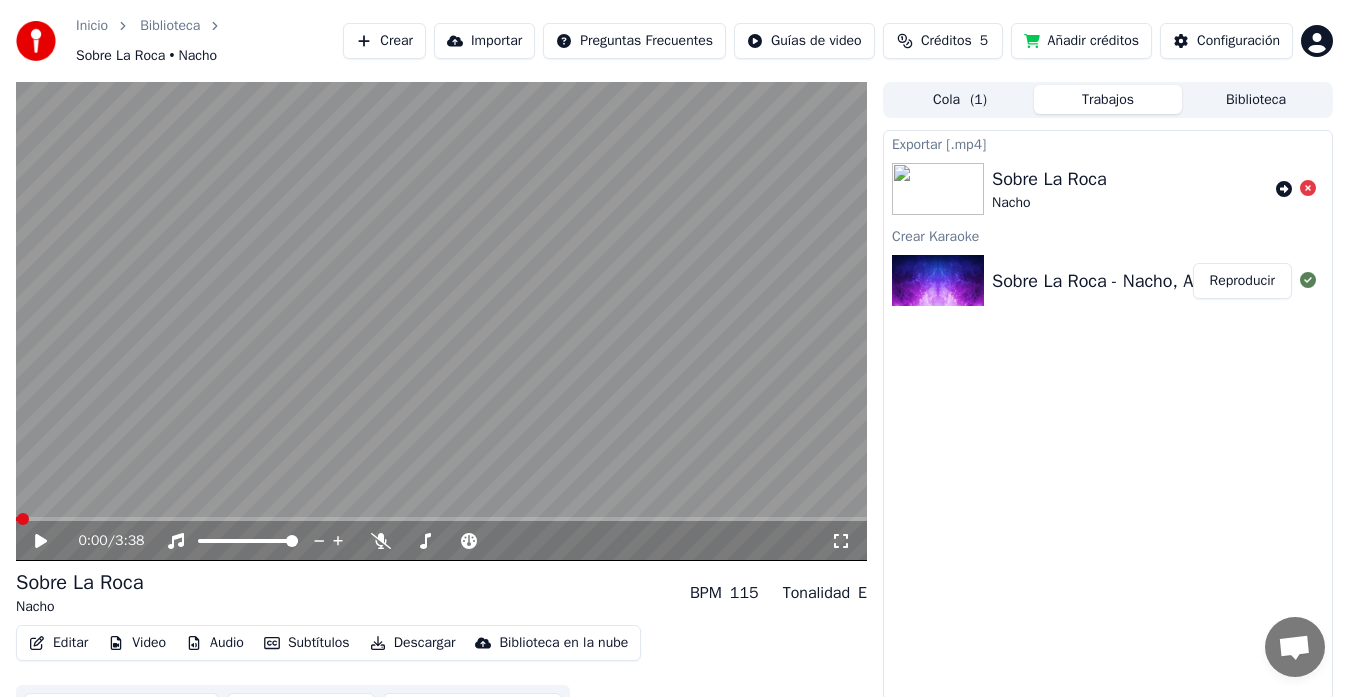 click 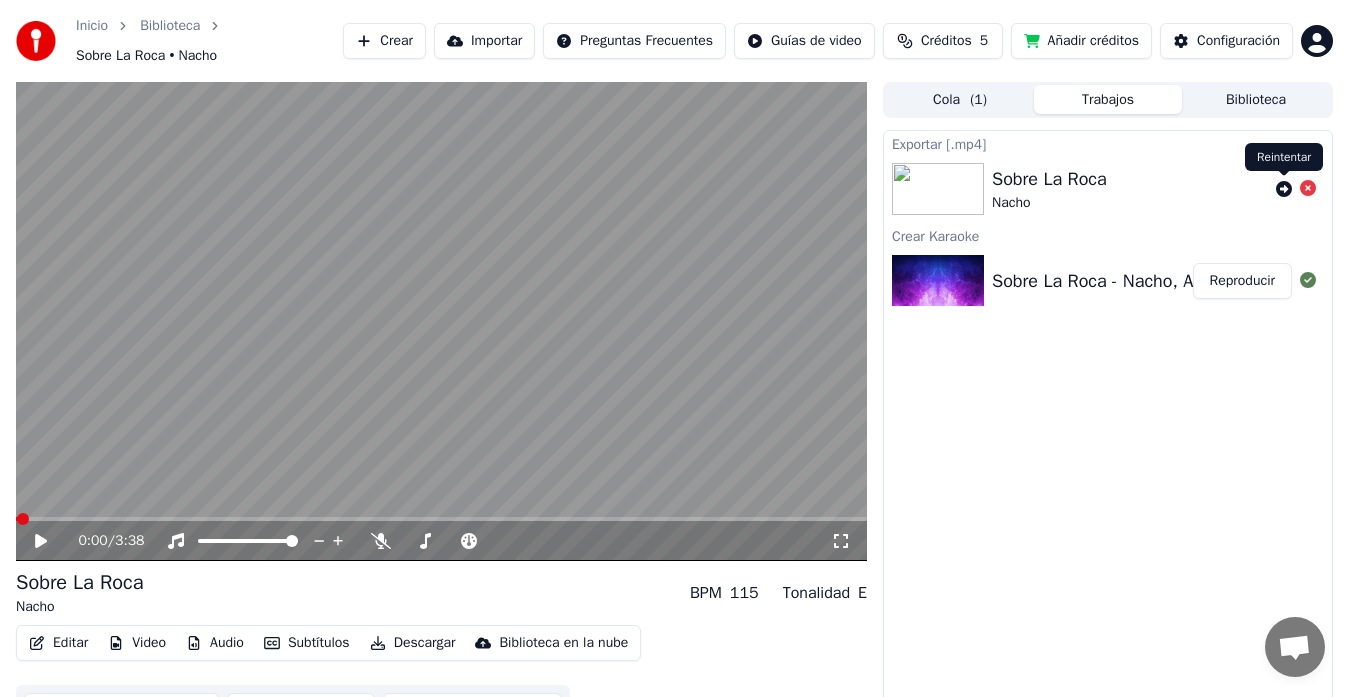 click 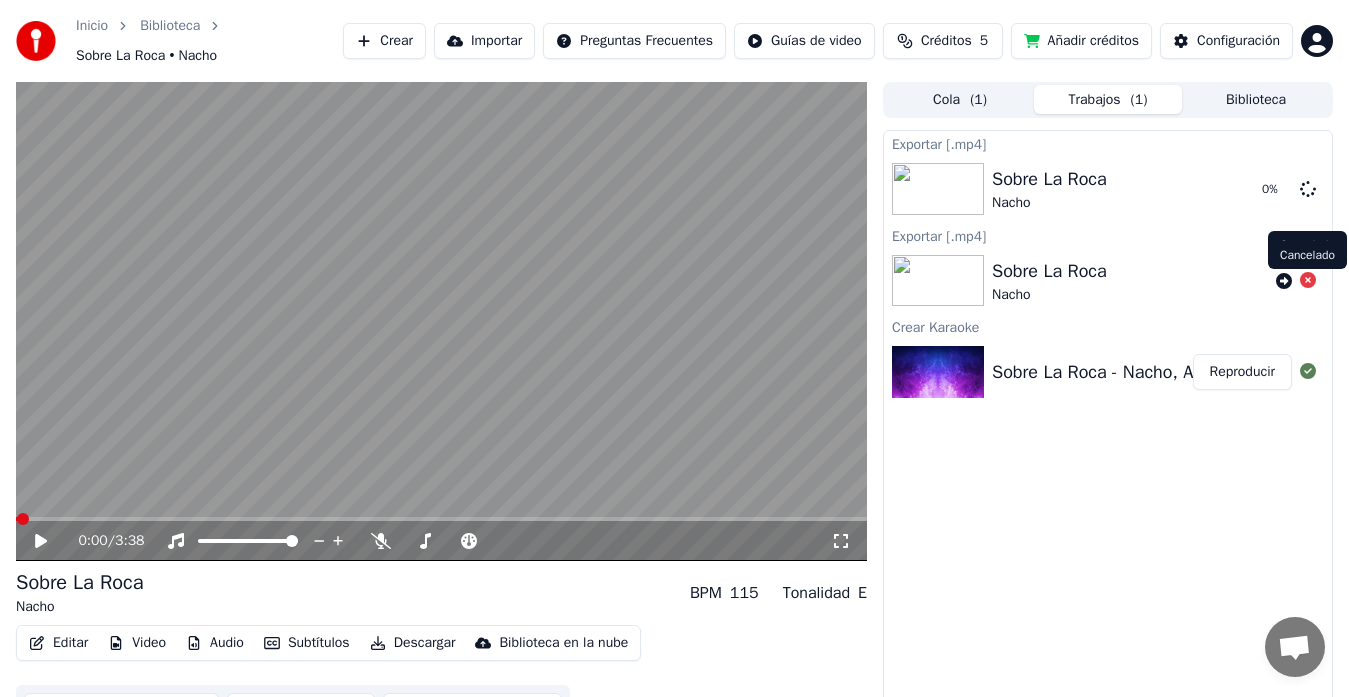 click 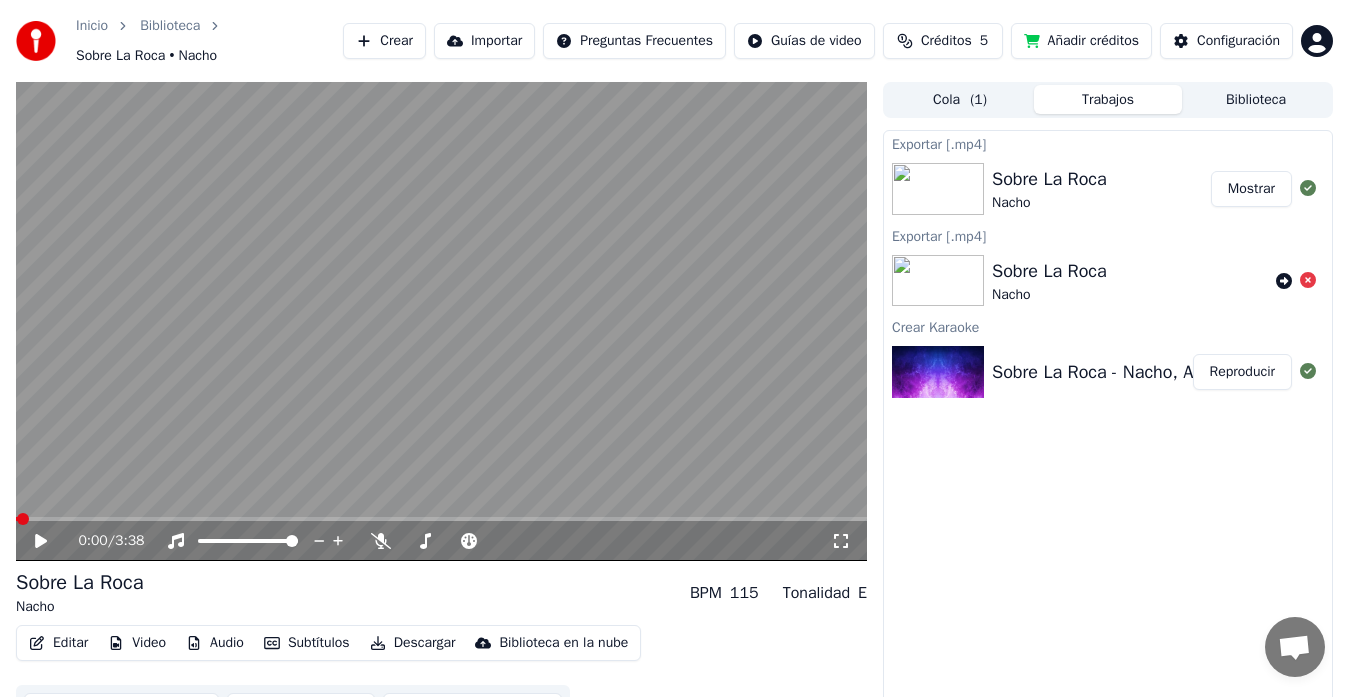 click on "Mostrar" at bounding box center (1251, 189) 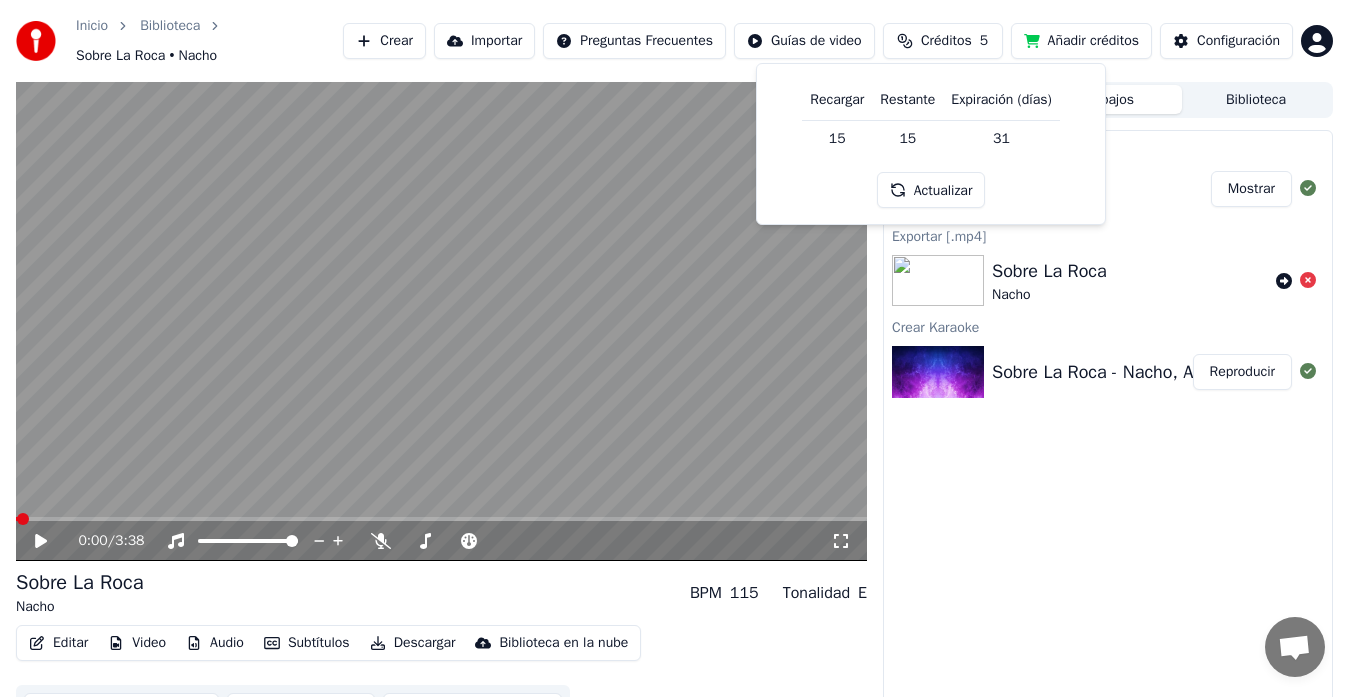 click on "Exportar [.mp4] Sobre La Roca Nacho Mostrar Exportar [.mp4] Sobre La Roca Nacho Crear Karaoke Sobre La Roca - Nacho, AUDIO Reproducir" at bounding box center [1108, 426] 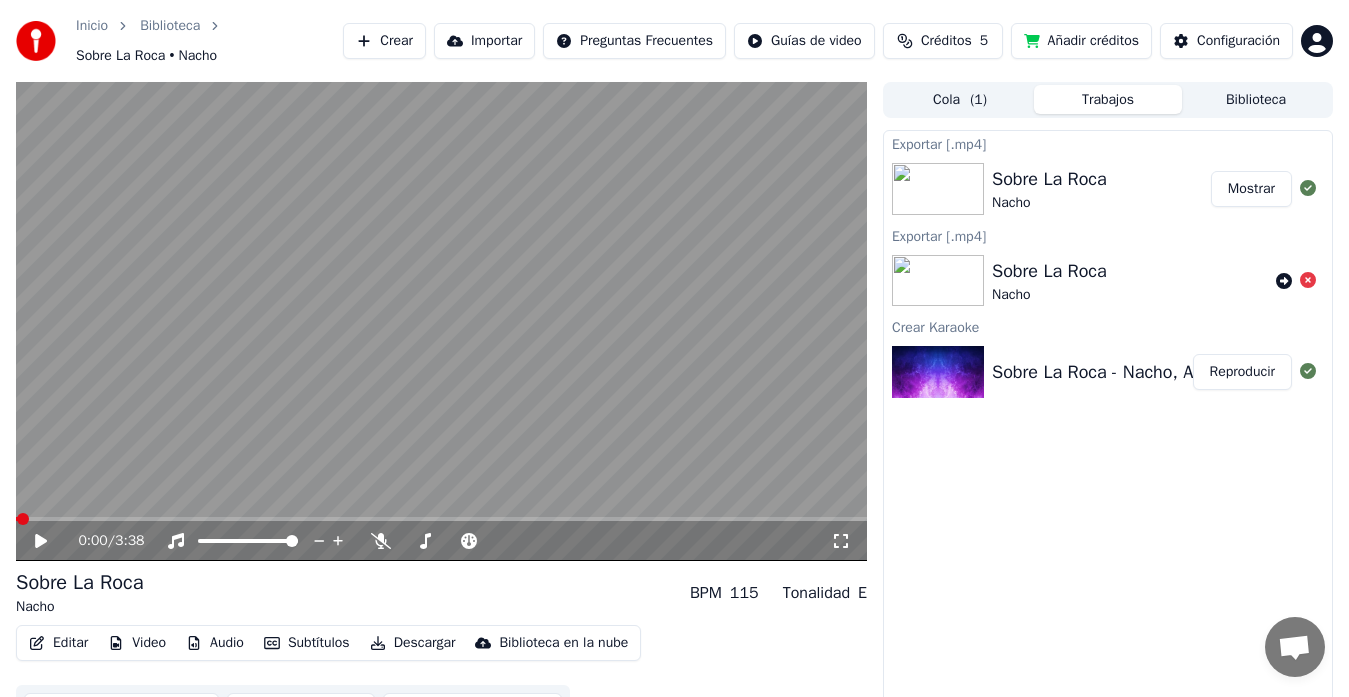 click on "Crear" at bounding box center (384, 41) 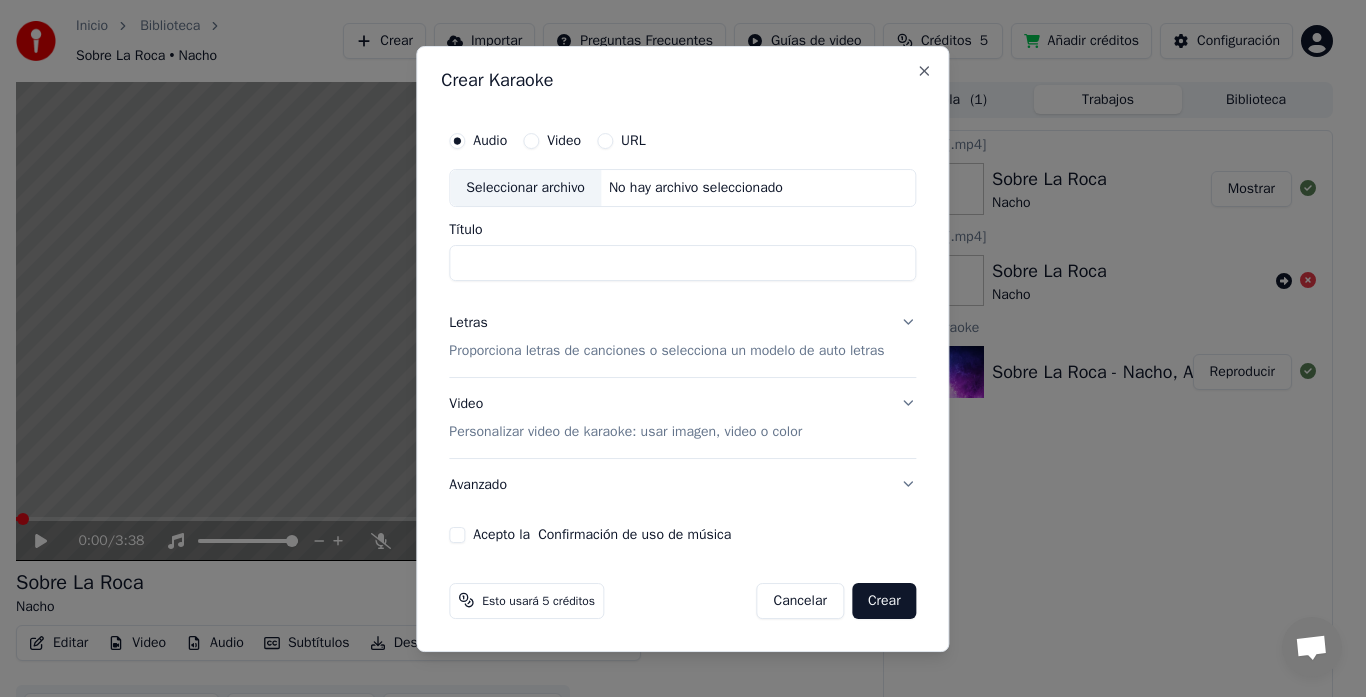 click on "Seleccionar archivo" at bounding box center (525, 188) 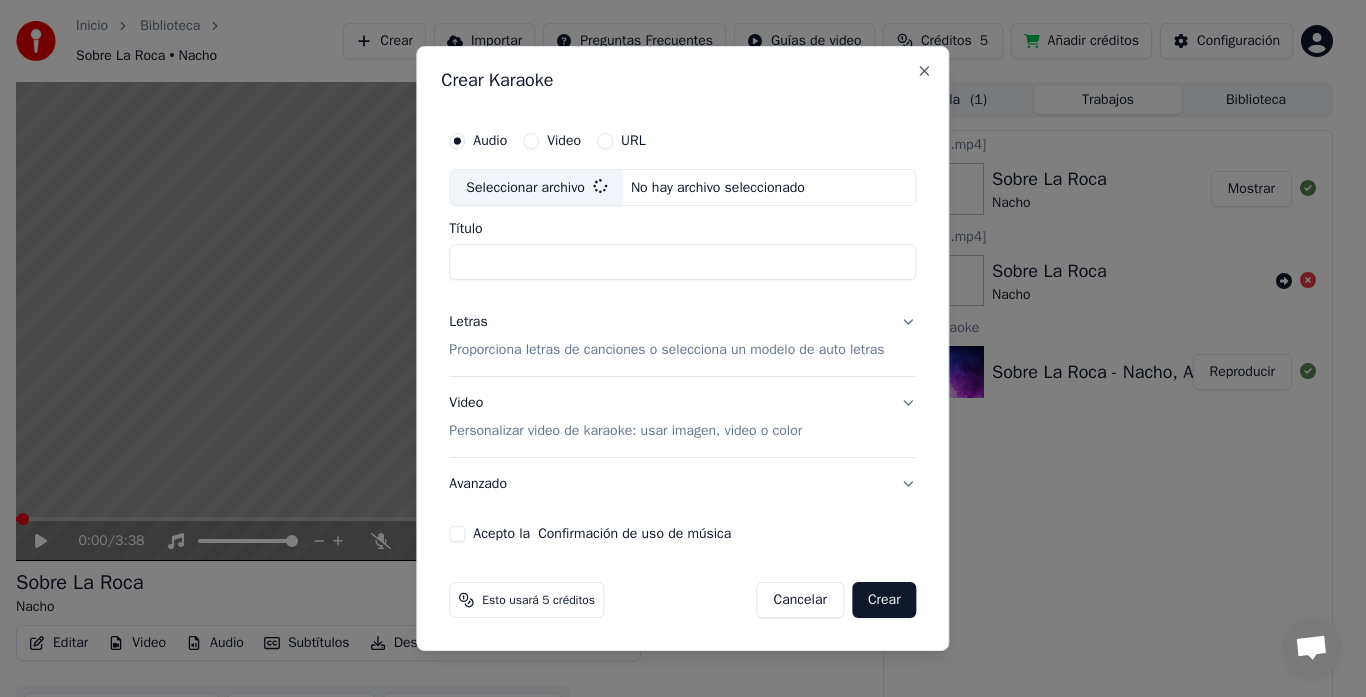 type on "**********" 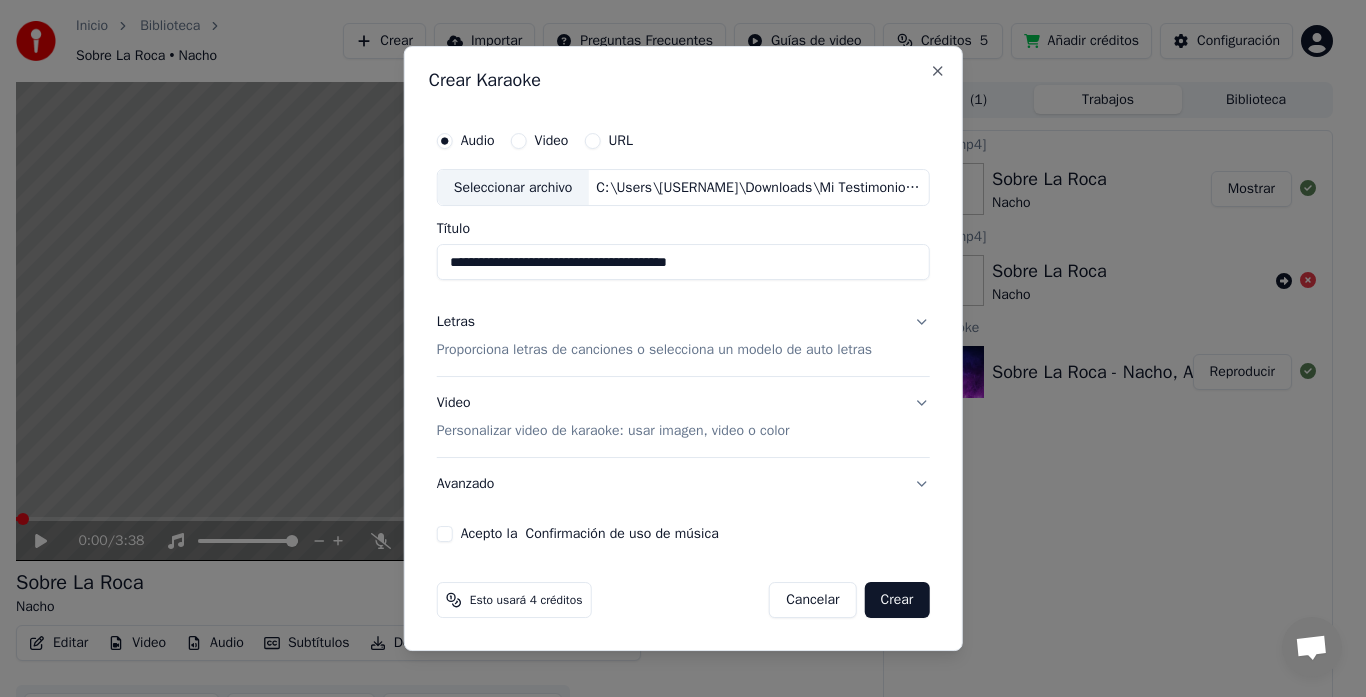 click on "Proporciona letras de canciones o selecciona un modelo de auto letras" at bounding box center (654, 351) 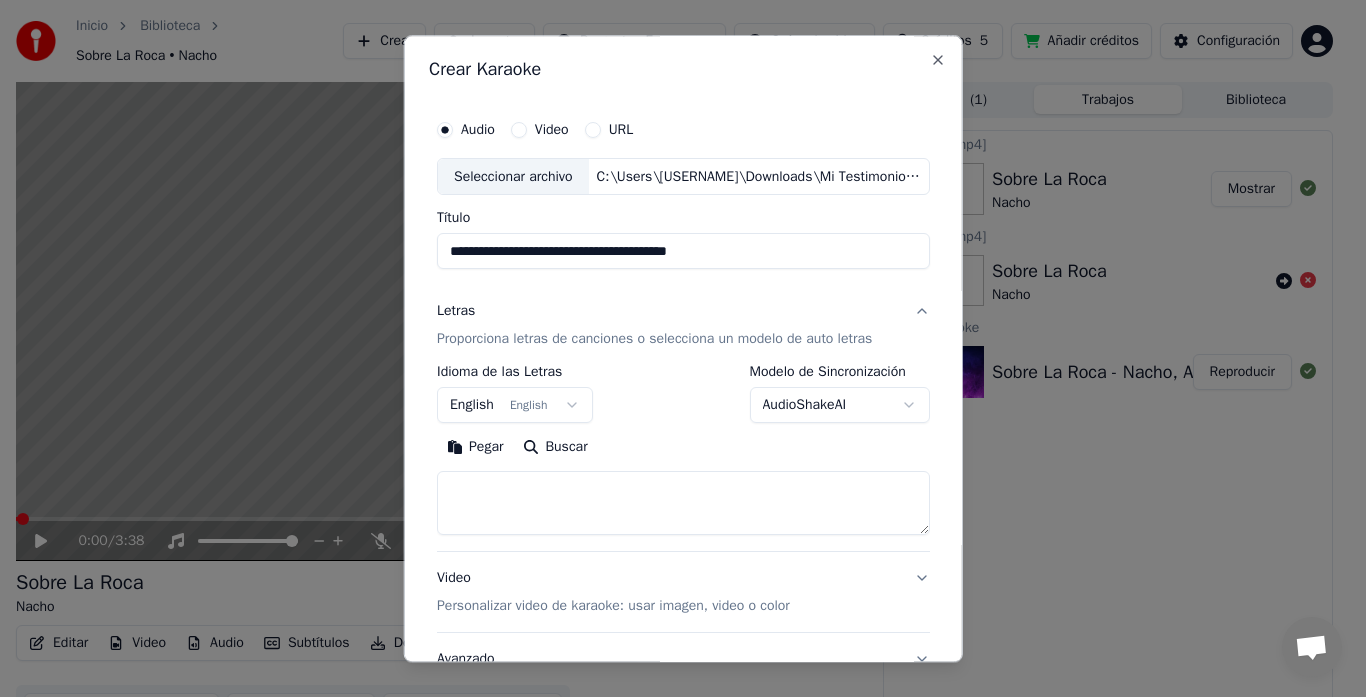 click at bounding box center [683, 504] 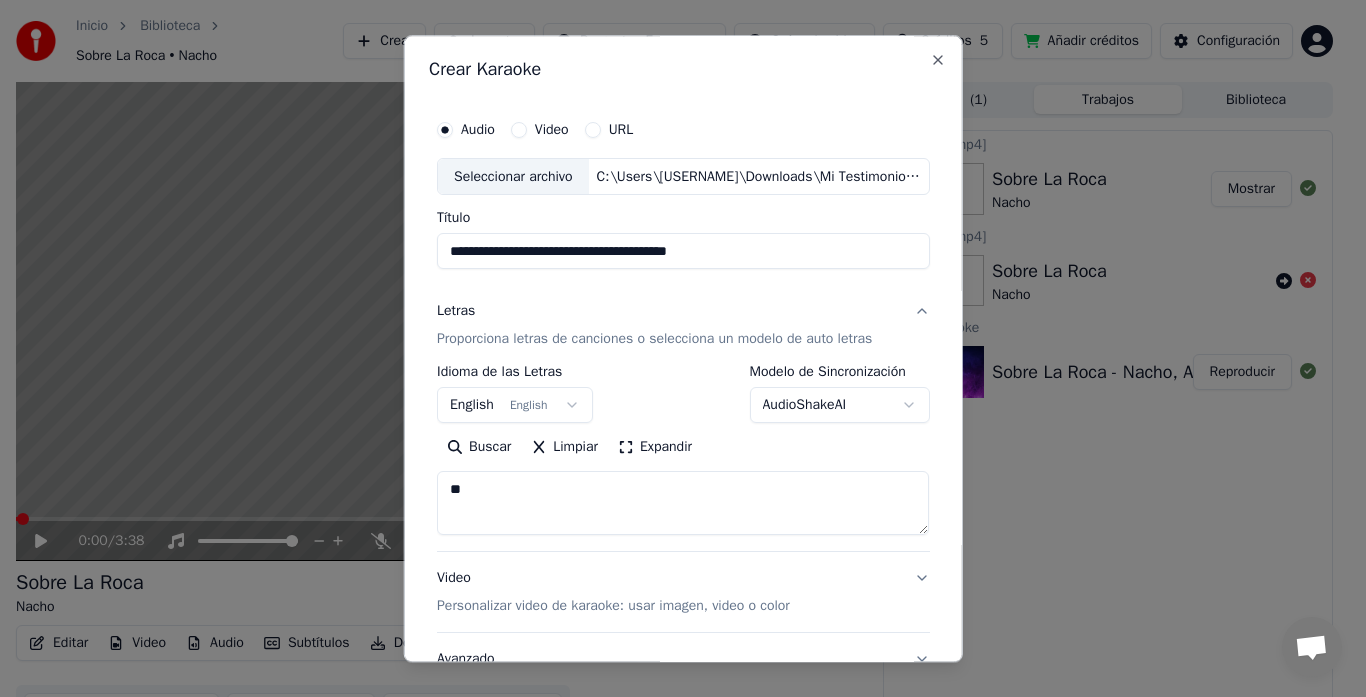 type on "*" 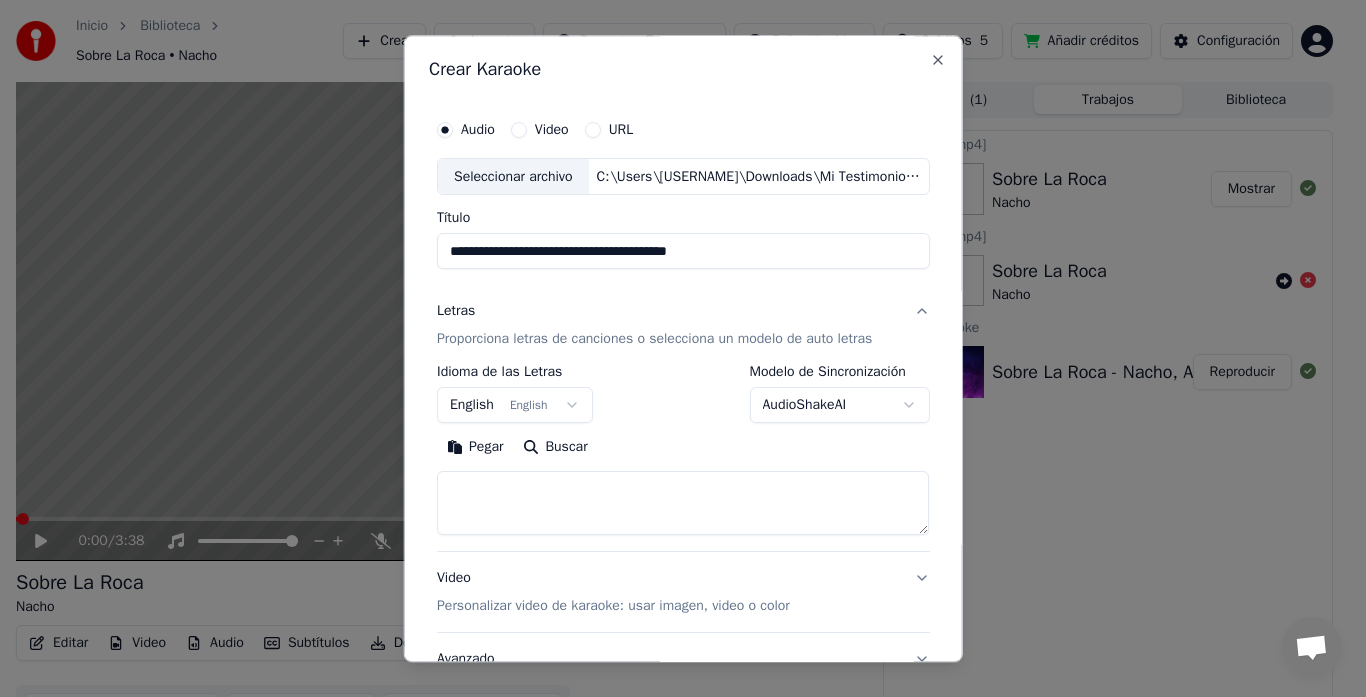 paste on "**********" 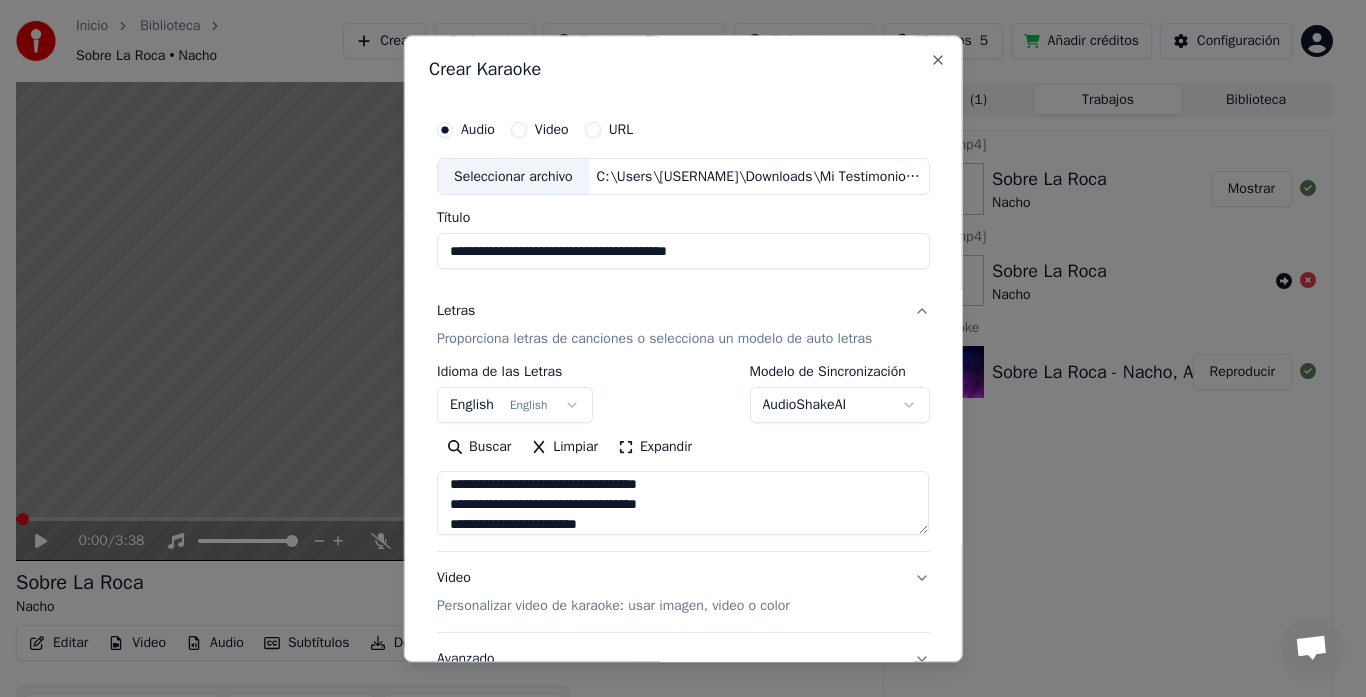 scroll, scrollTop: 2044, scrollLeft: 0, axis: vertical 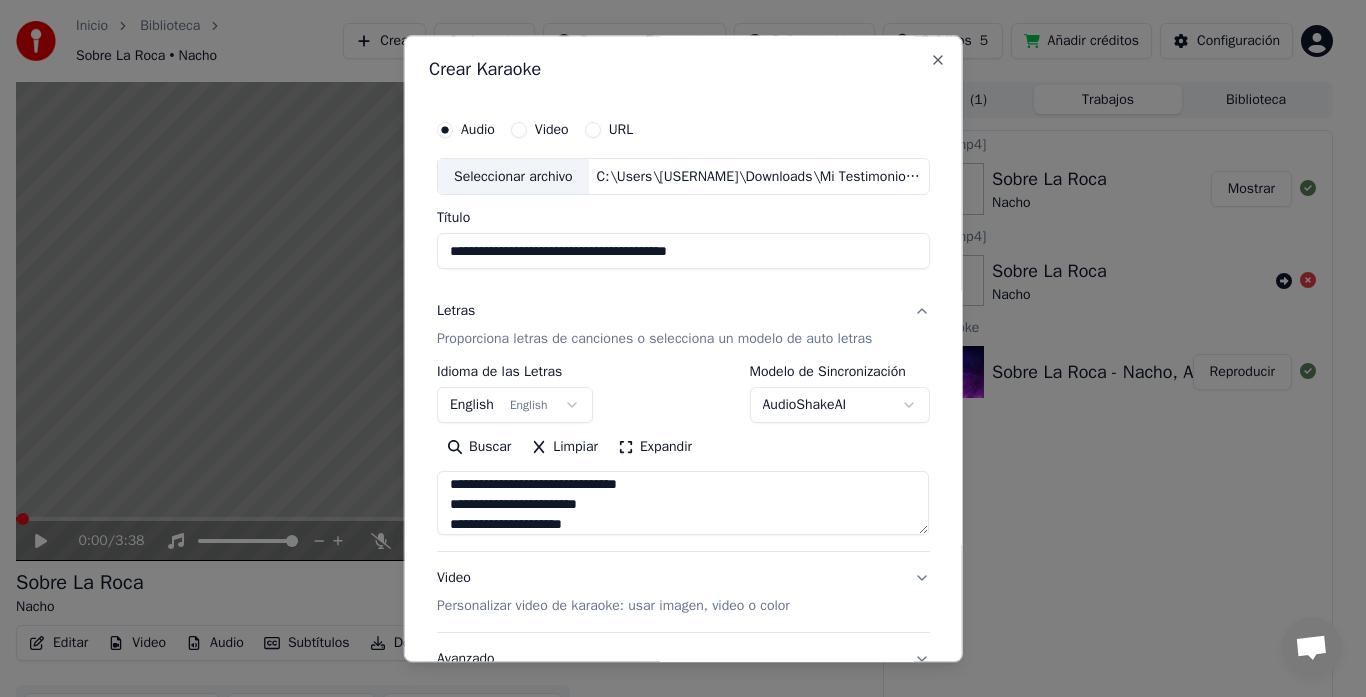 type on "**********" 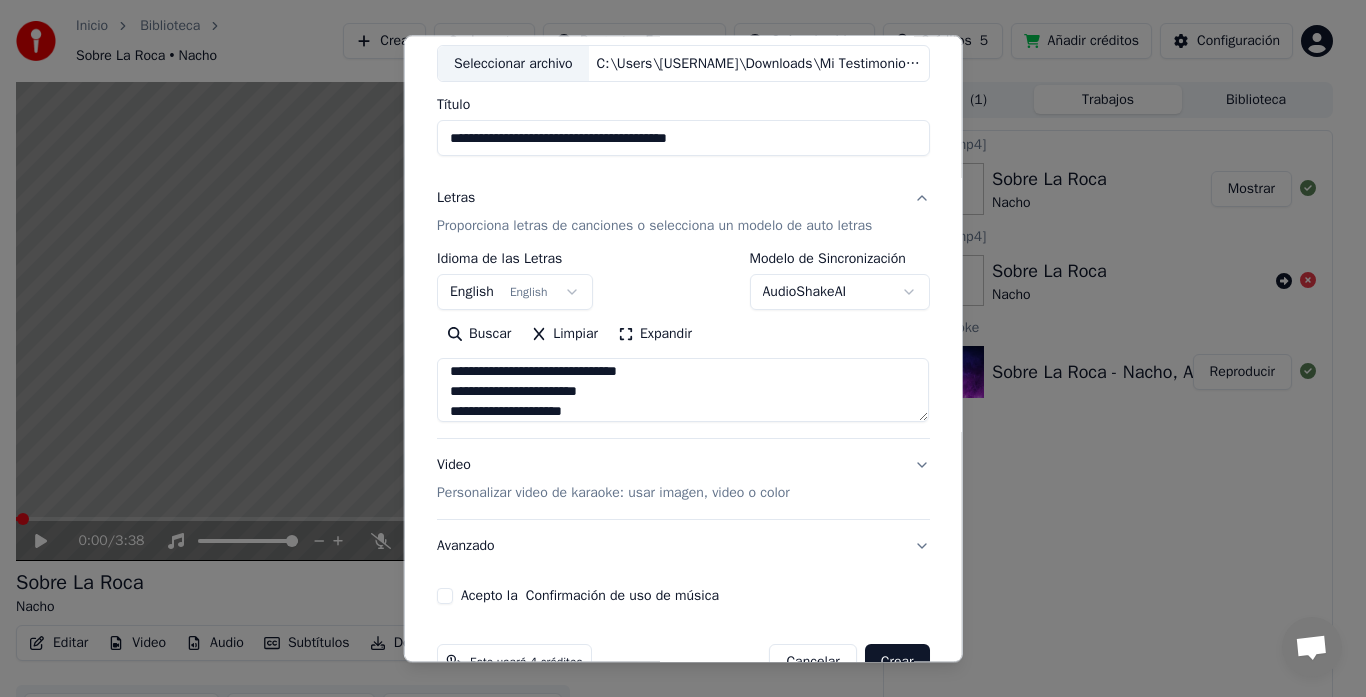 scroll, scrollTop: 124, scrollLeft: 0, axis: vertical 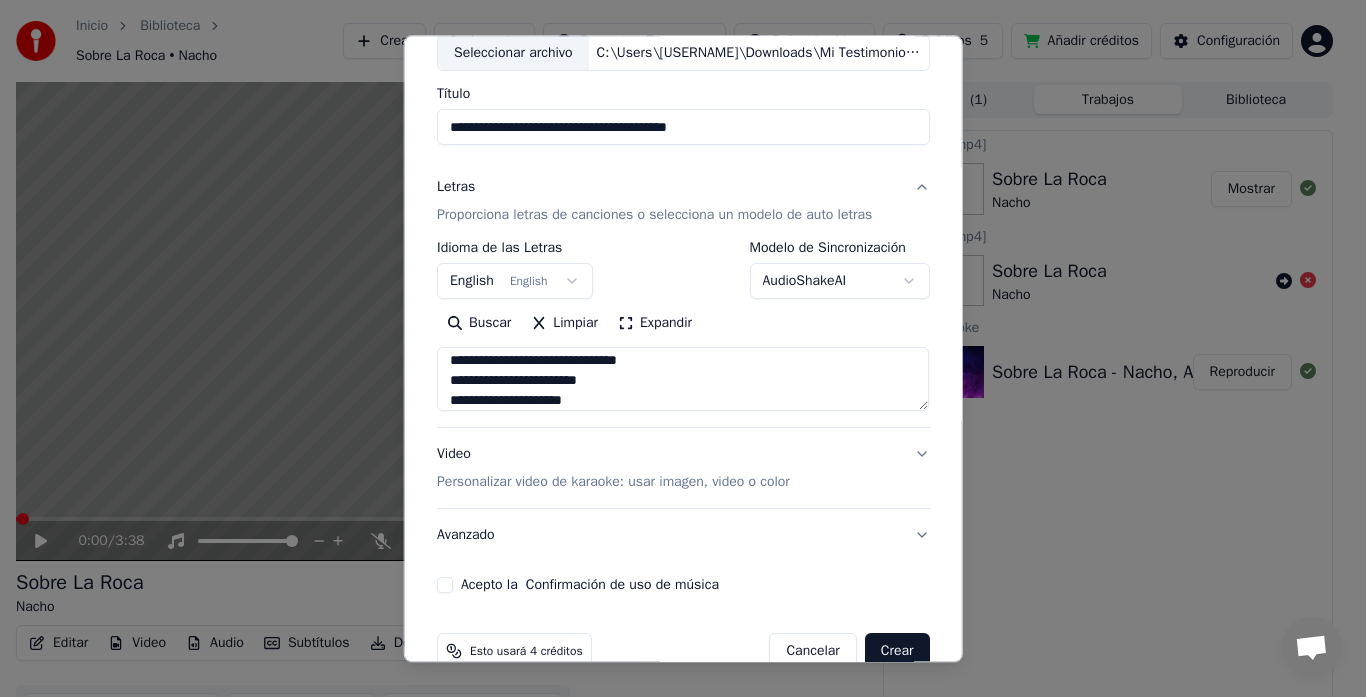 click on "Personalizar video de karaoke: usar imagen, video o color" at bounding box center [613, 483] 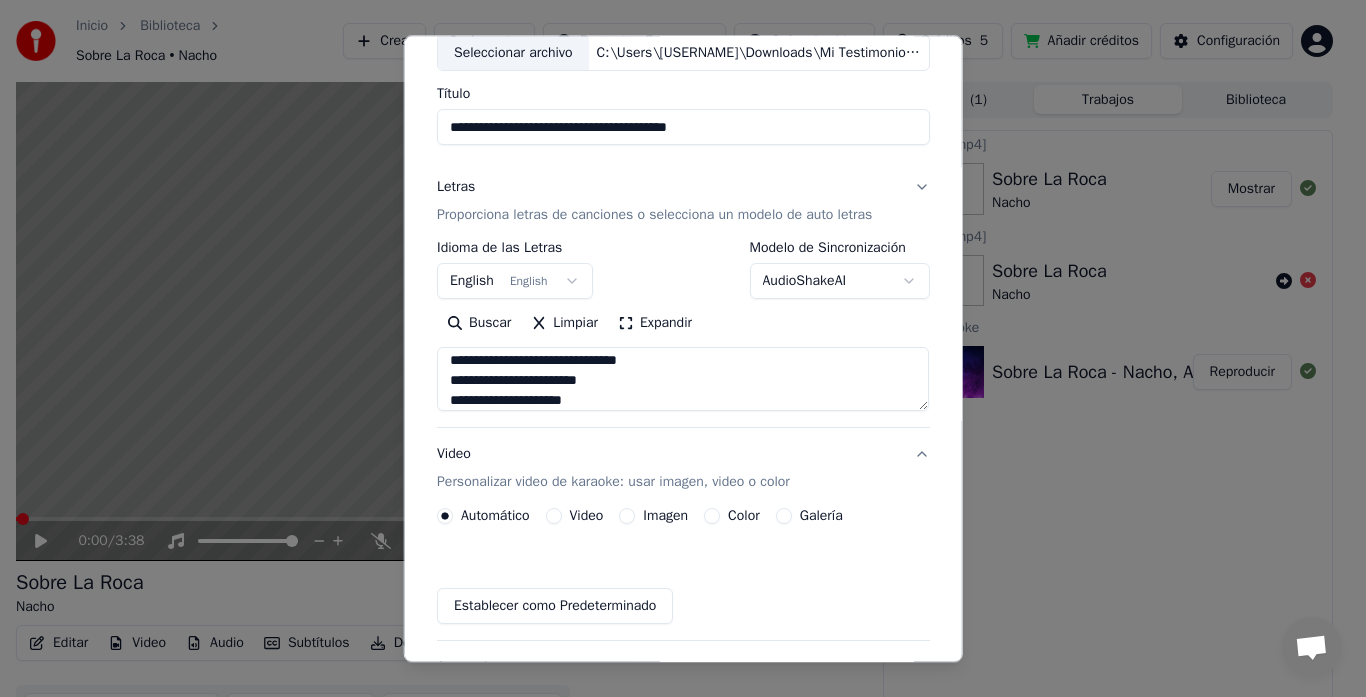 scroll, scrollTop: 111, scrollLeft: 0, axis: vertical 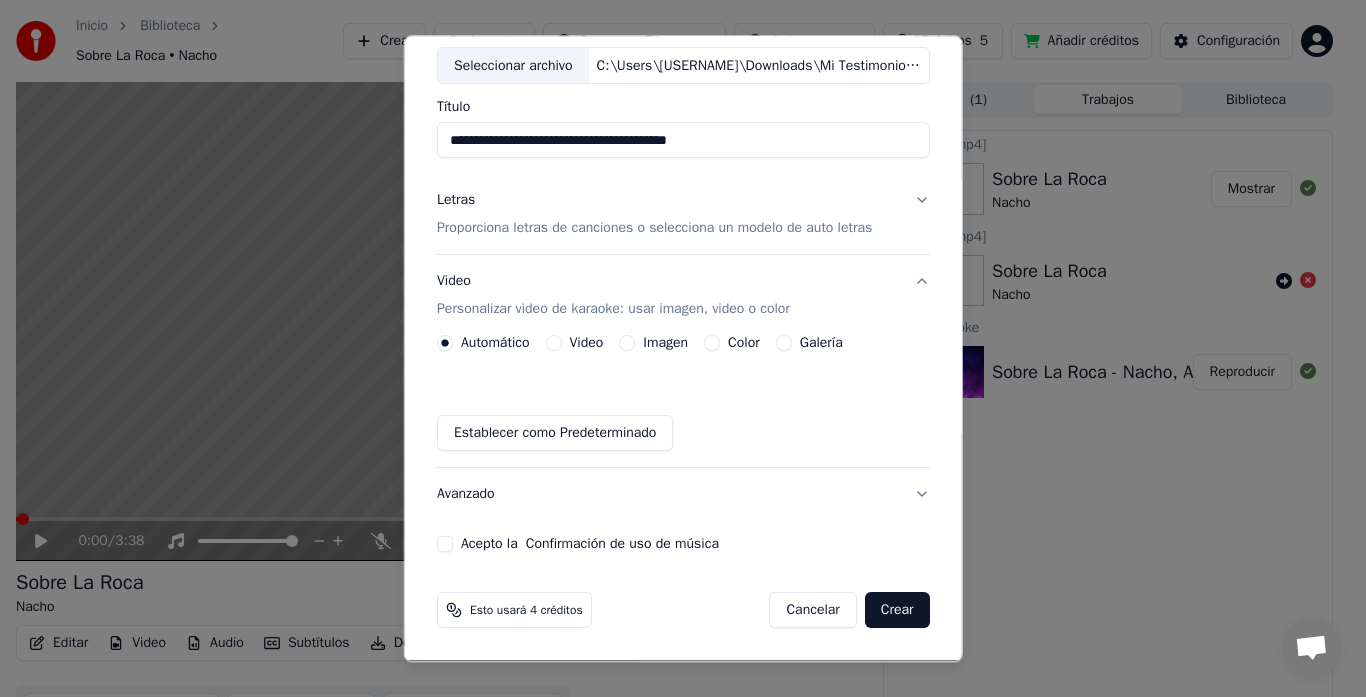 click on "Imagen" at bounding box center (627, 344) 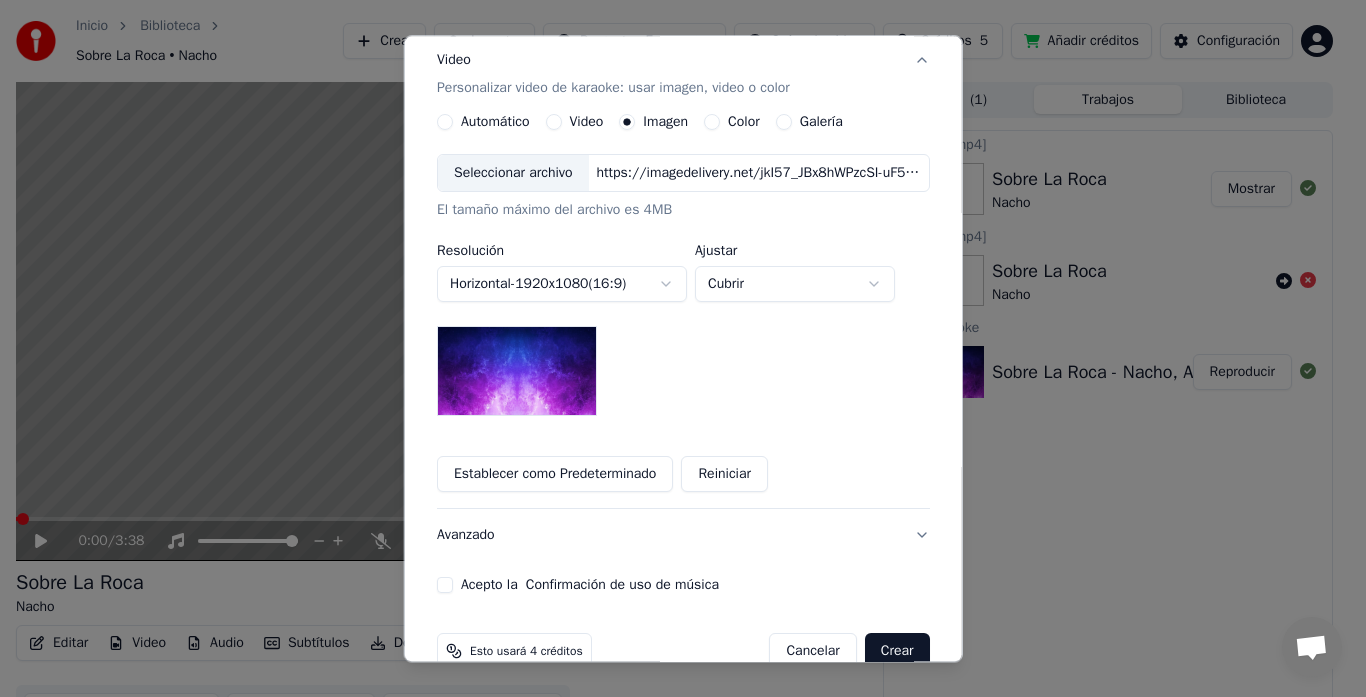 scroll, scrollTop: 345, scrollLeft: 0, axis: vertical 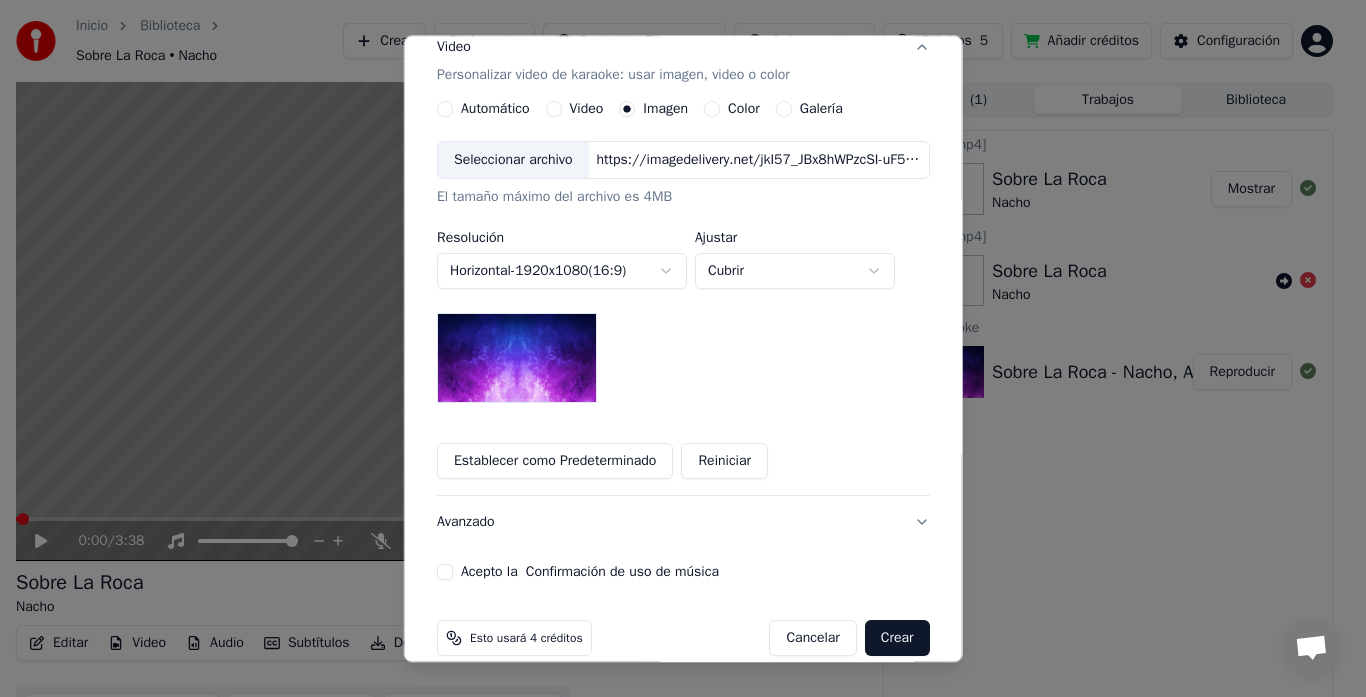 click on "Galería" at bounding box center (783, 110) 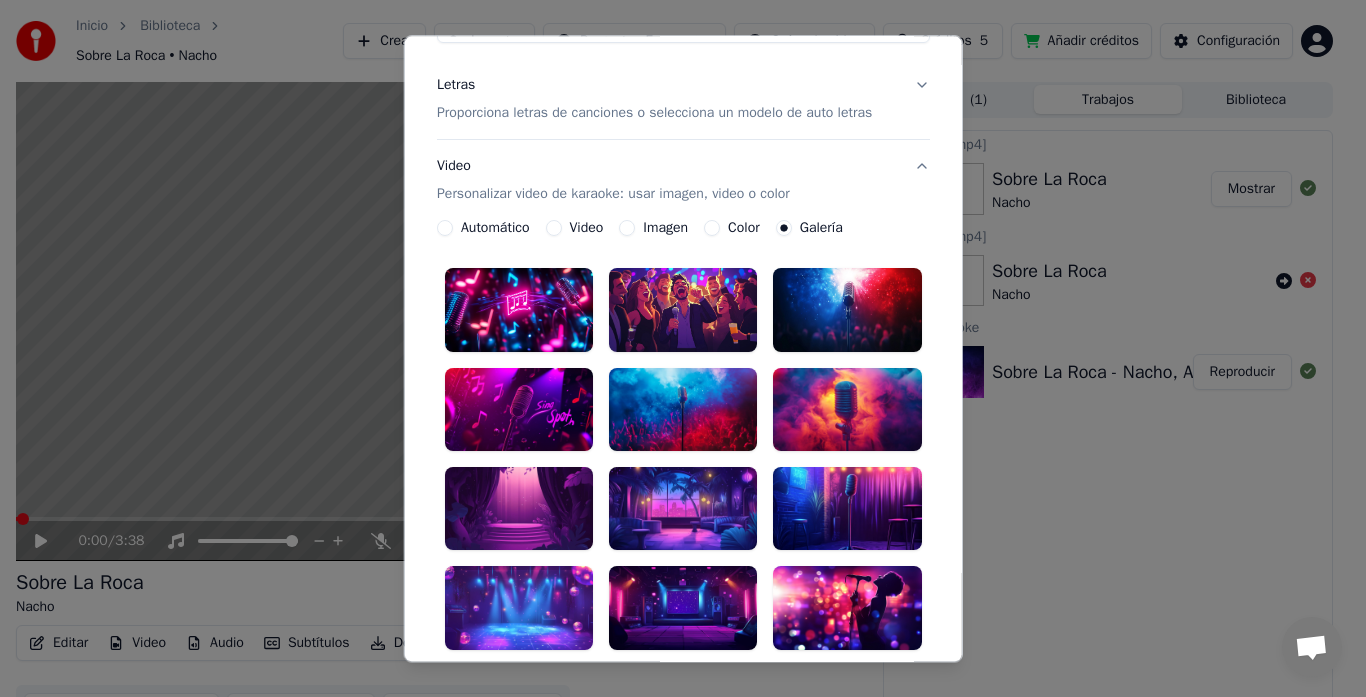 scroll, scrollTop: 197, scrollLeft: 0, axis: vertical 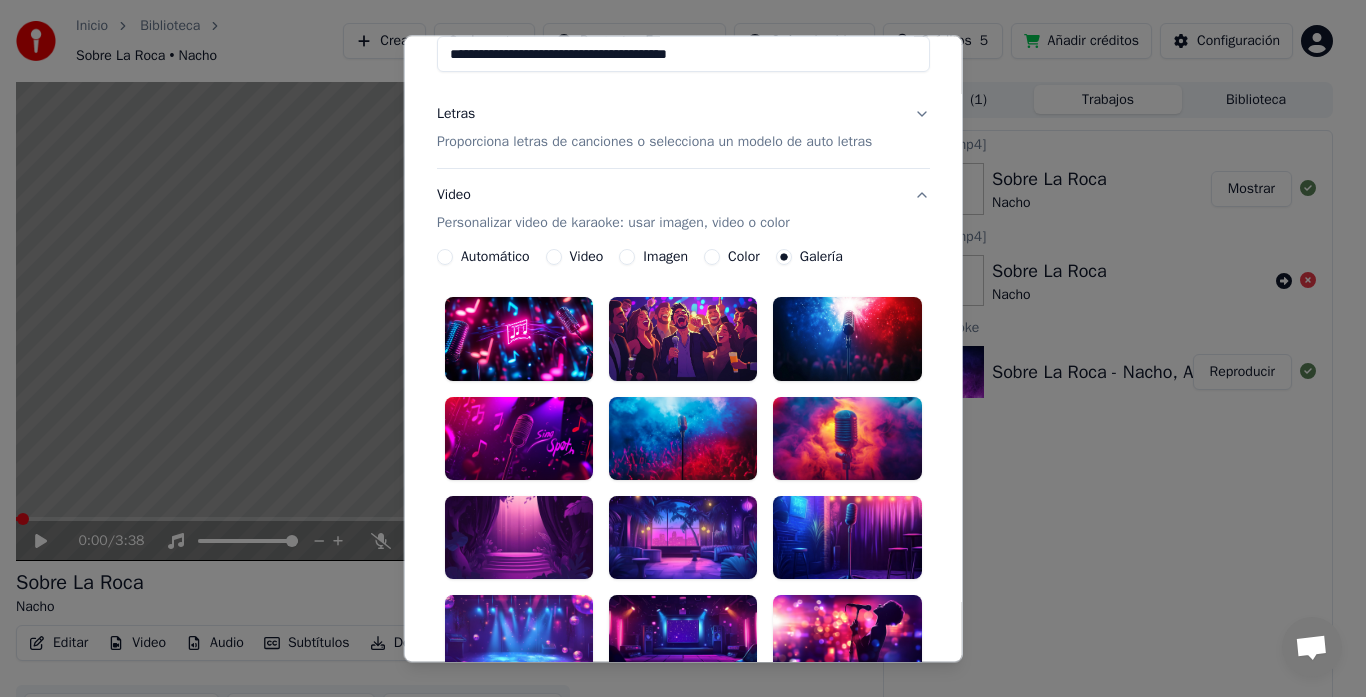 click at bounding box center (519, 438) 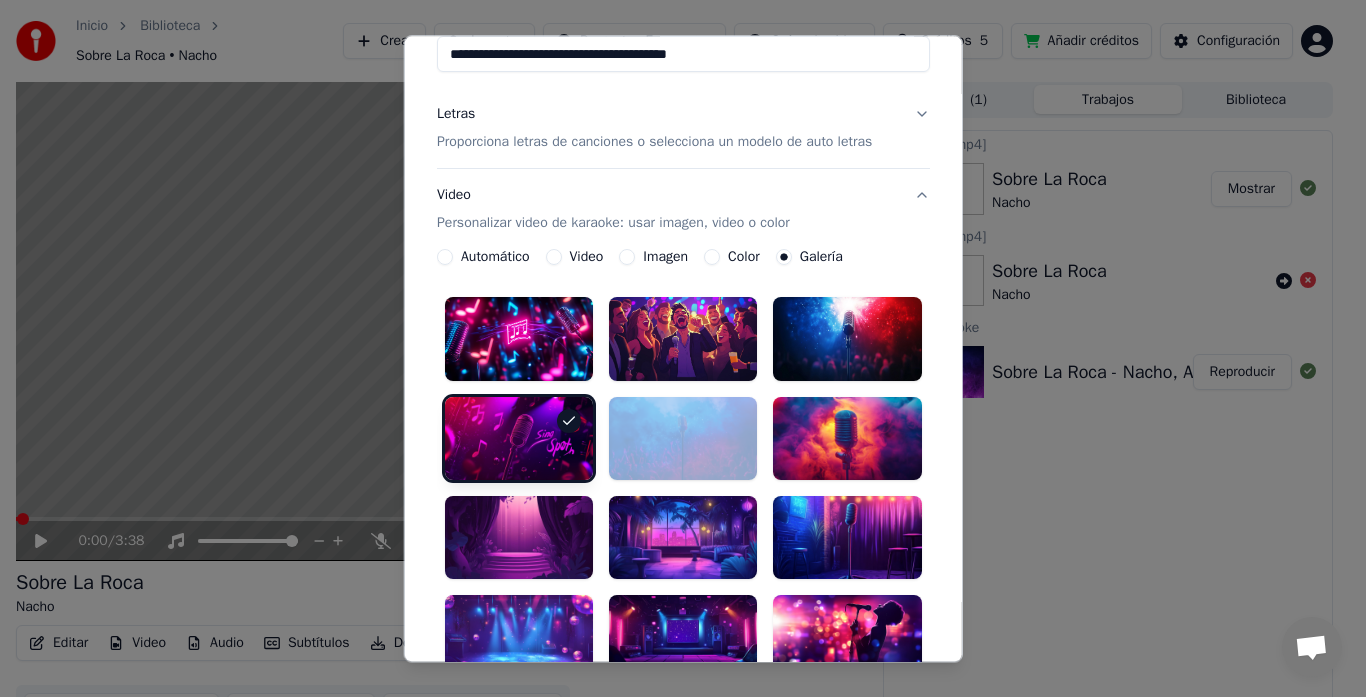 click at bounding box center (519, 438) 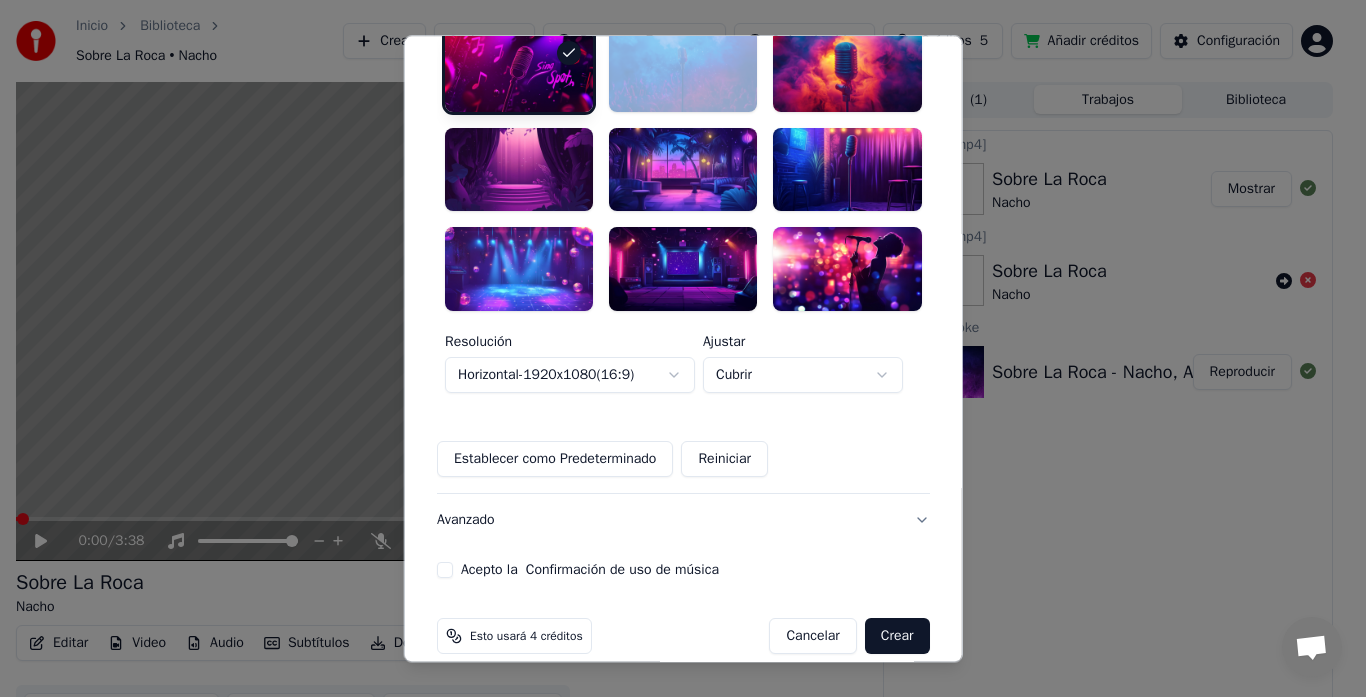 scroll, scrollTop: 590, scrollLeft: 0, axis: vertical 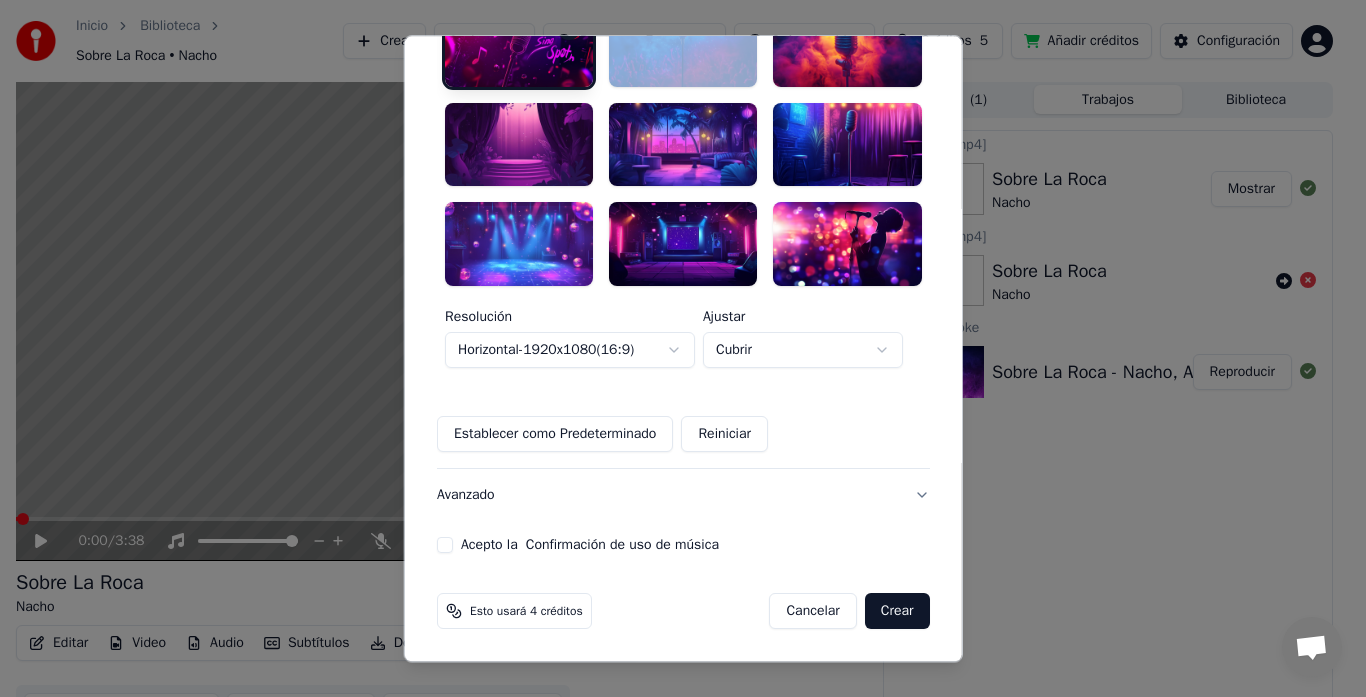 click on "Crear" at bounding box center (897, 611) 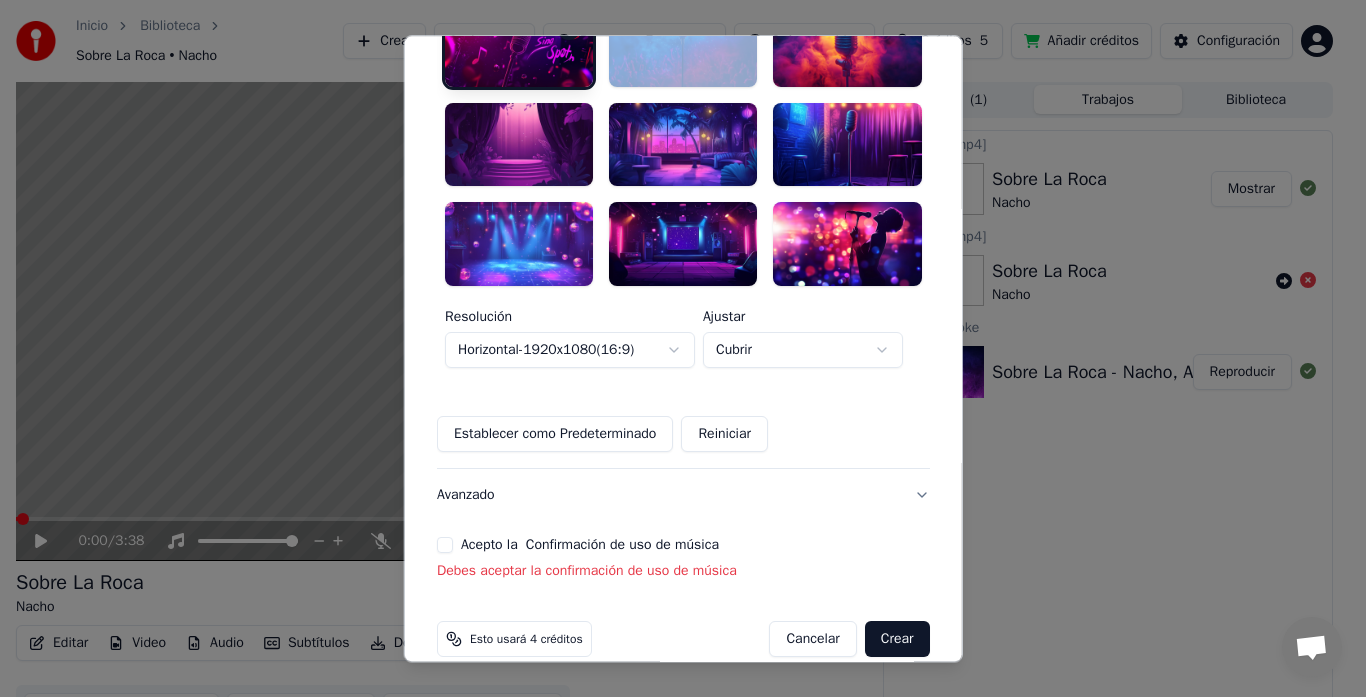 click on "Acepto la   Confirmación de uso de música" at bounding box center (445, 545) 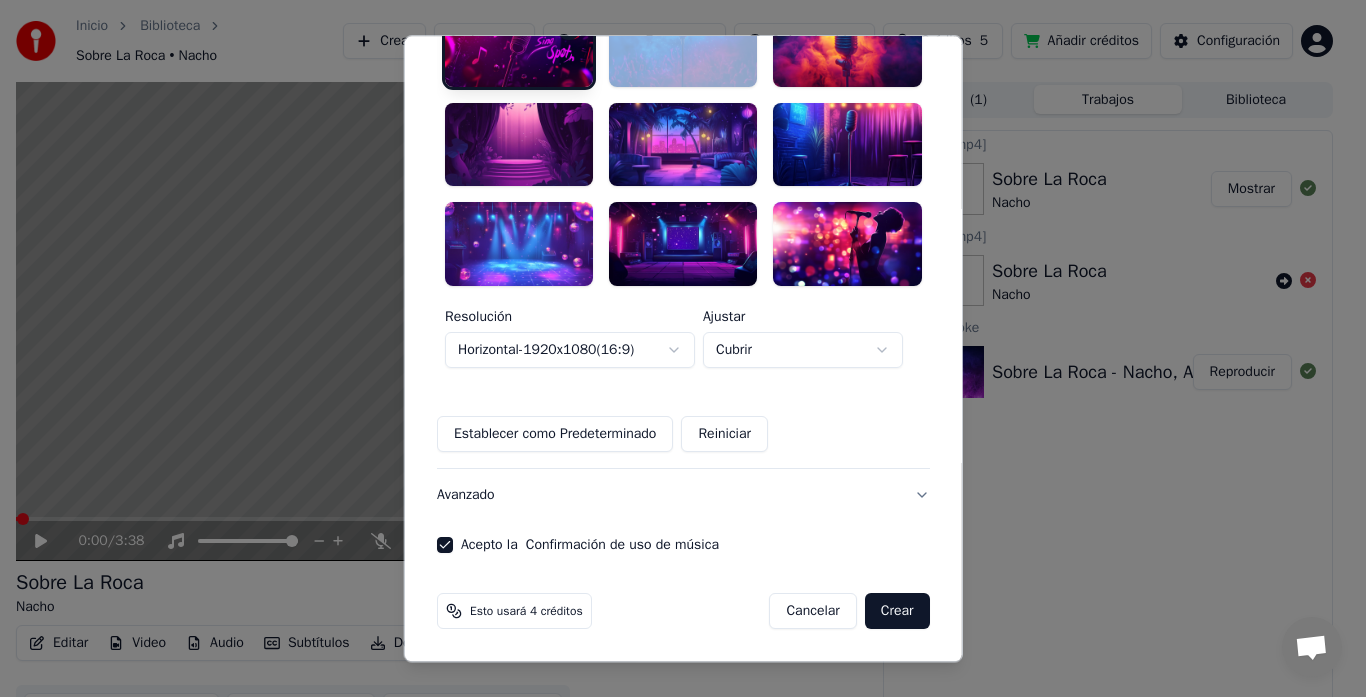 click on "Crear" at bounding box center [897, 611] 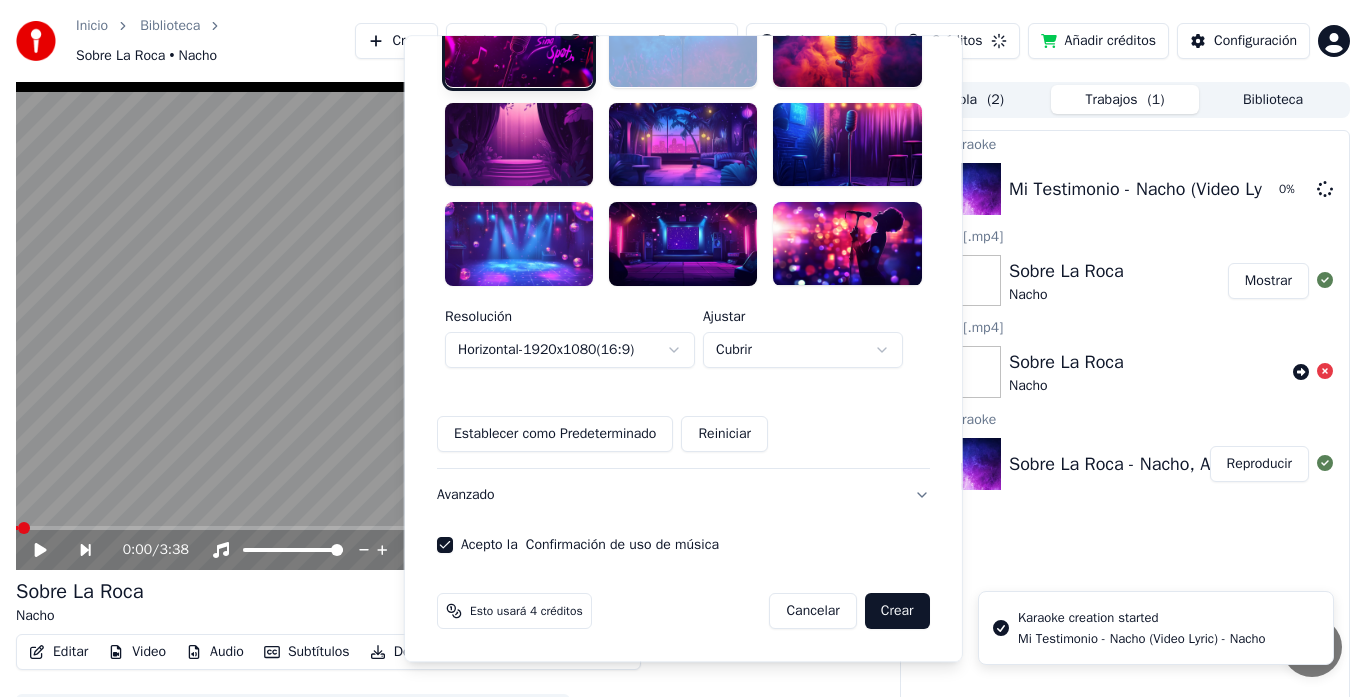 type 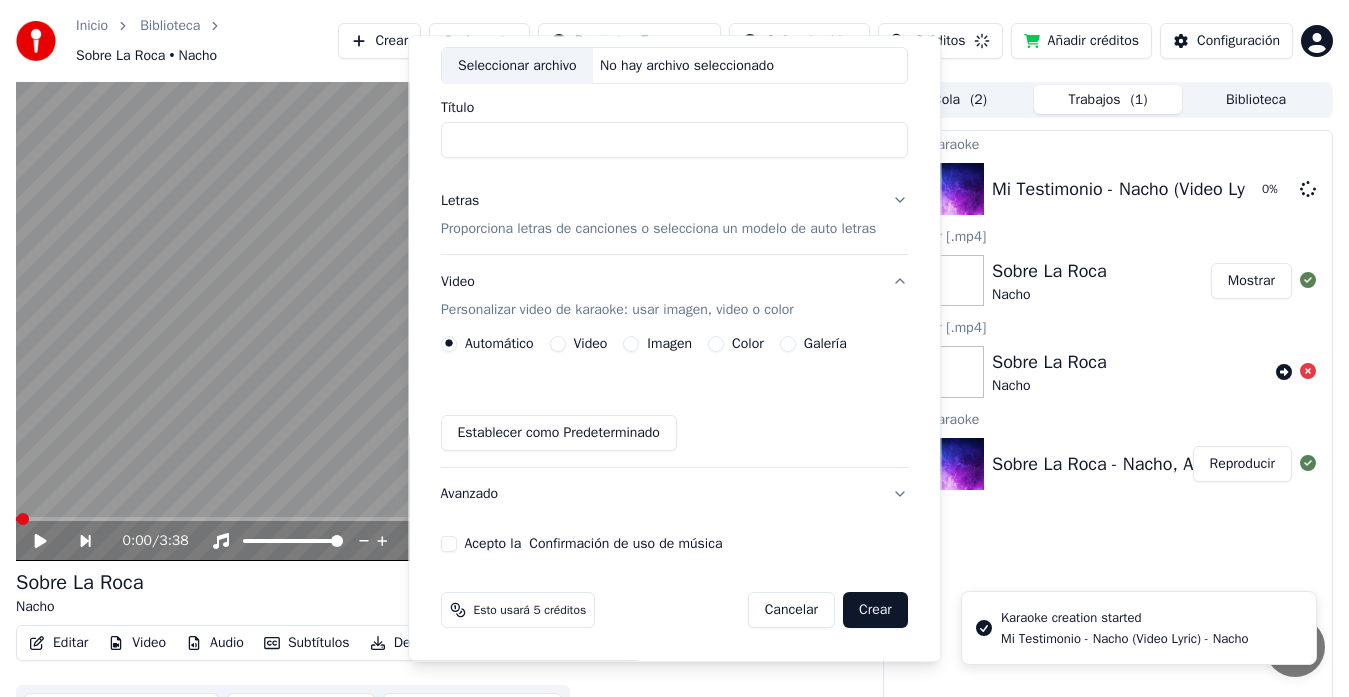 scroll, scrollTop: 111, scrollLeft: 0, axis: vertical 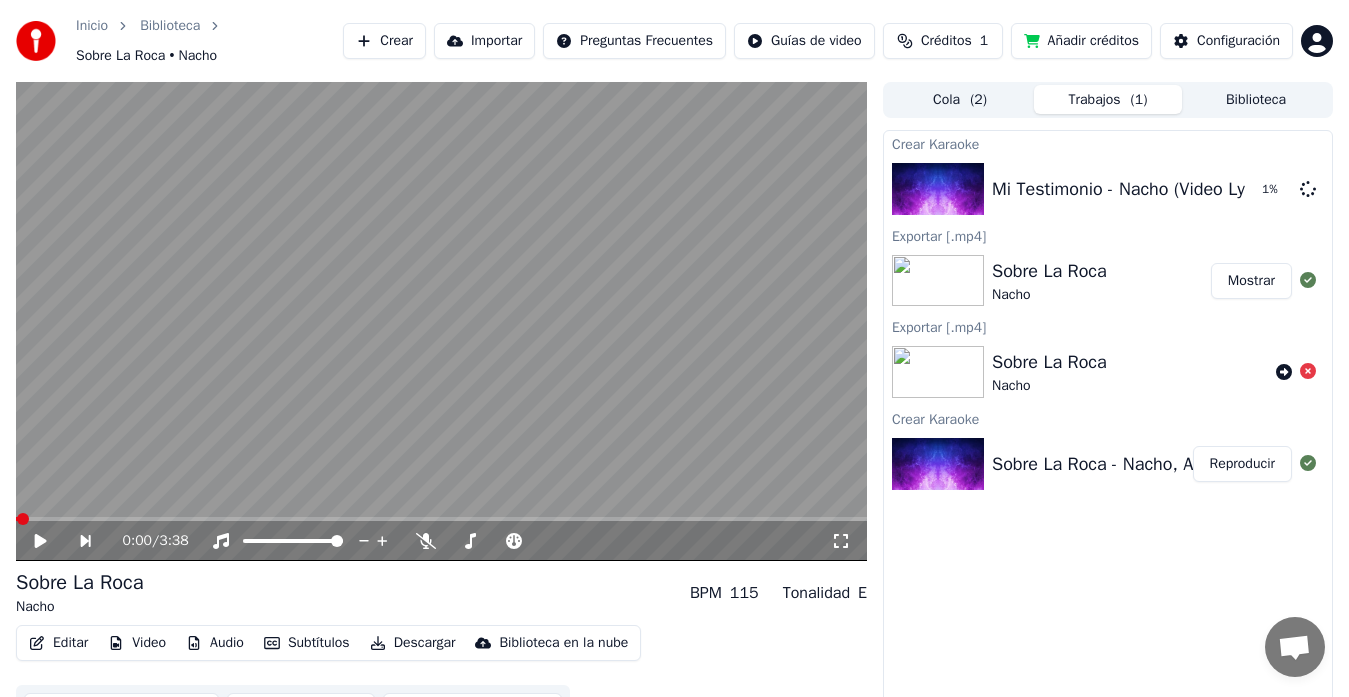 click at bounding box center [1308, 372] 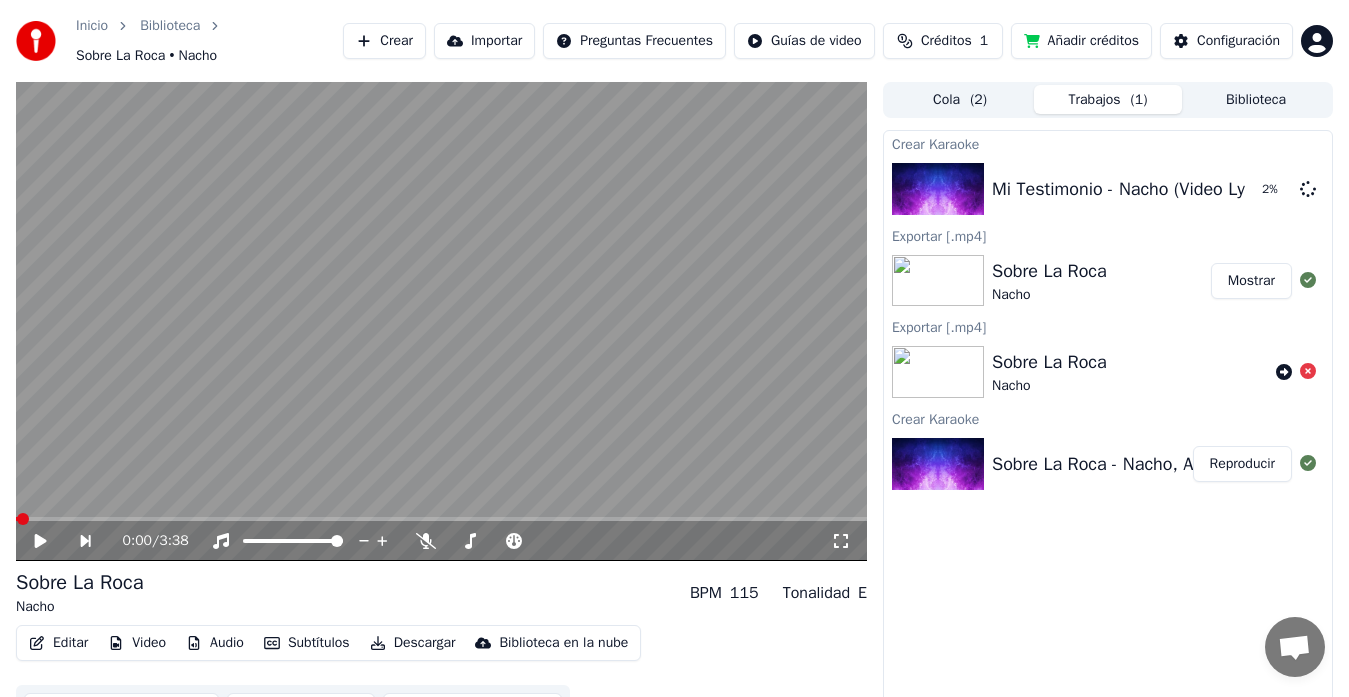 click 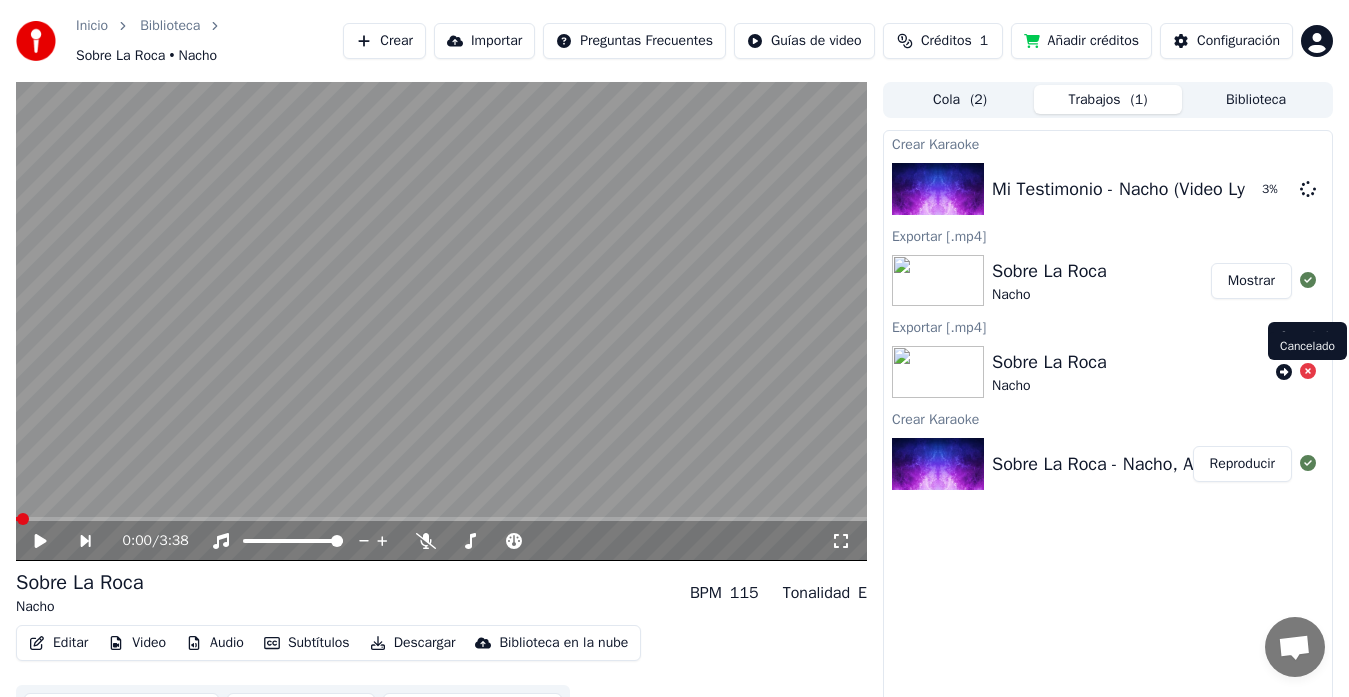 click 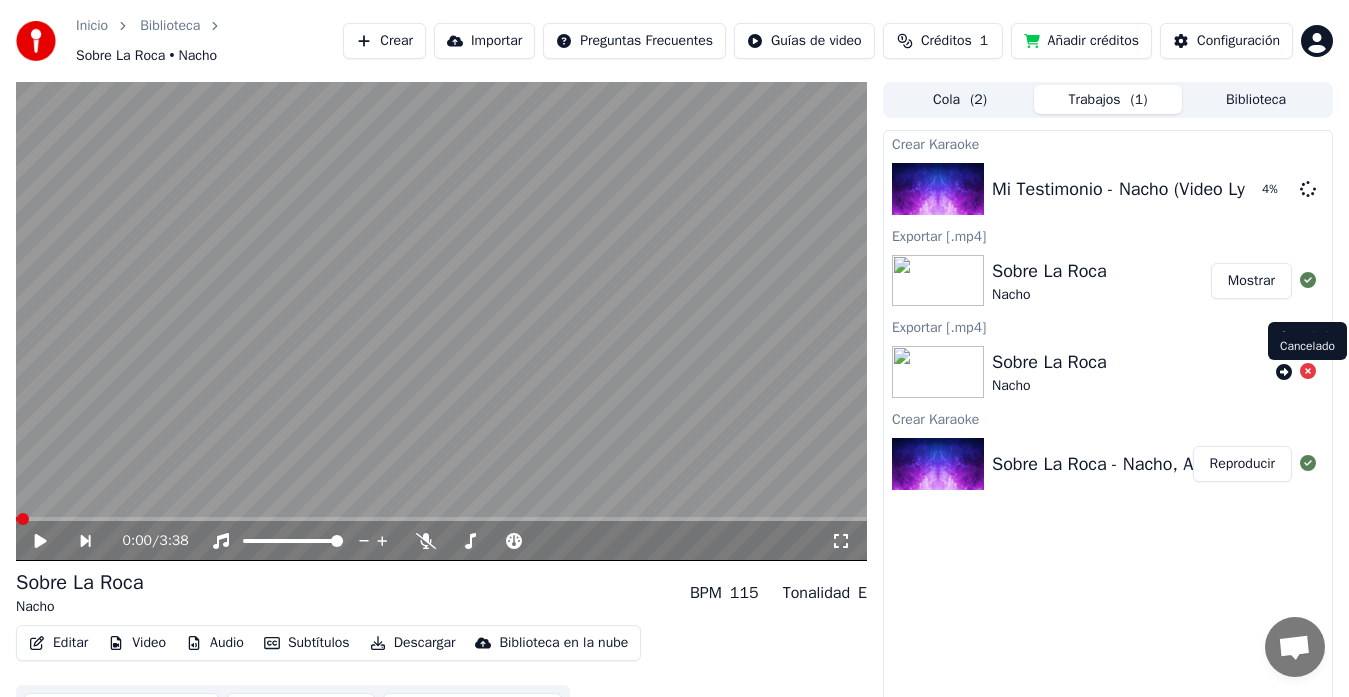 click 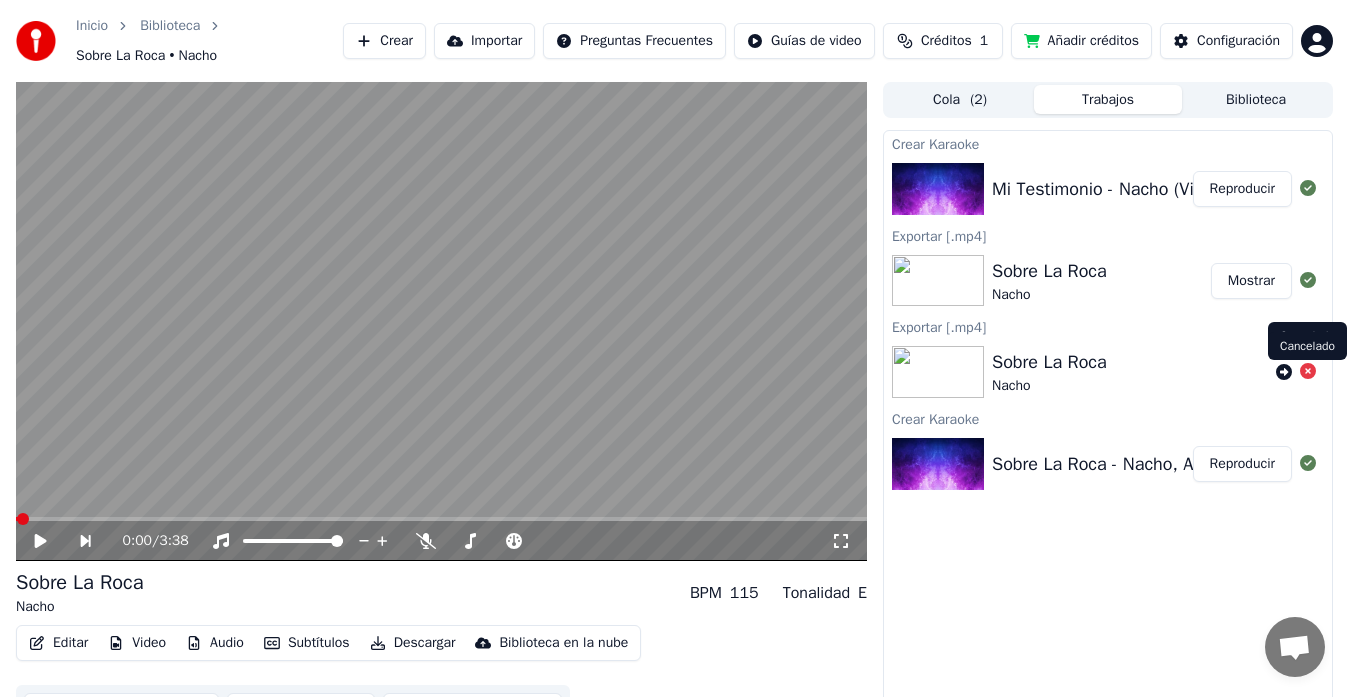 click on "Reproducir" at bounding box center [1242, 189] 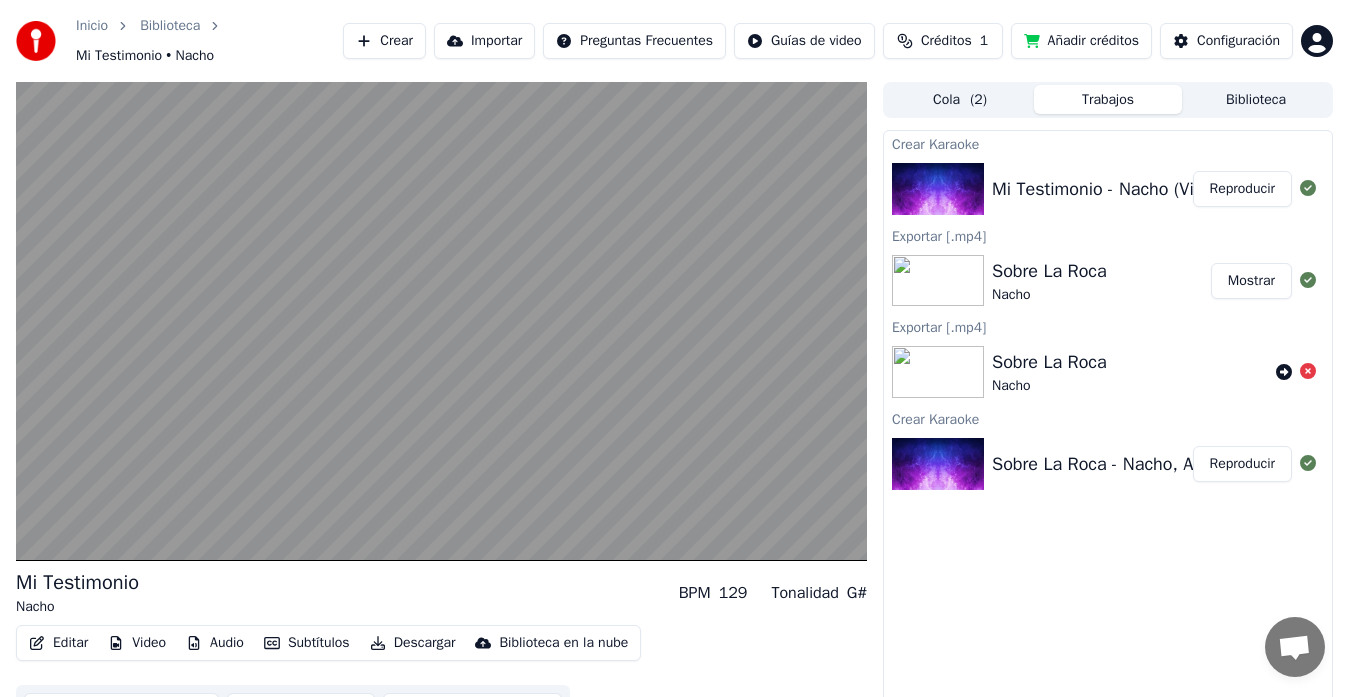 type 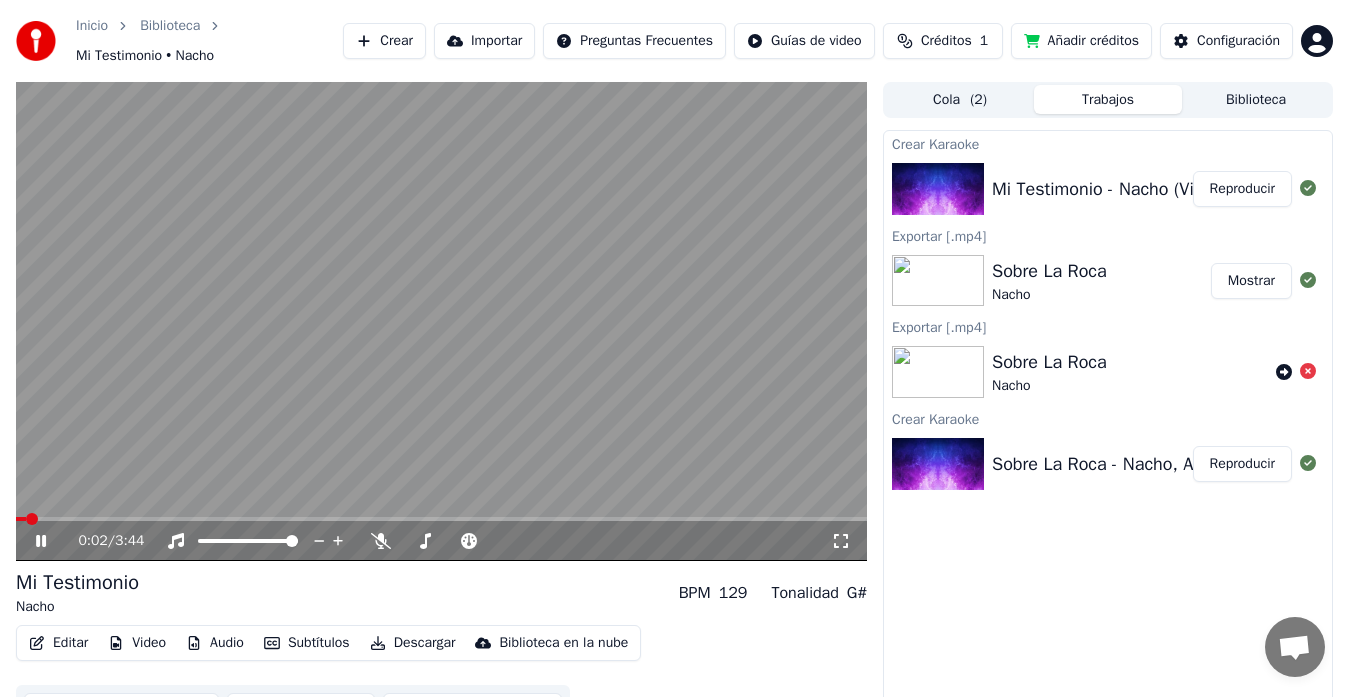 click 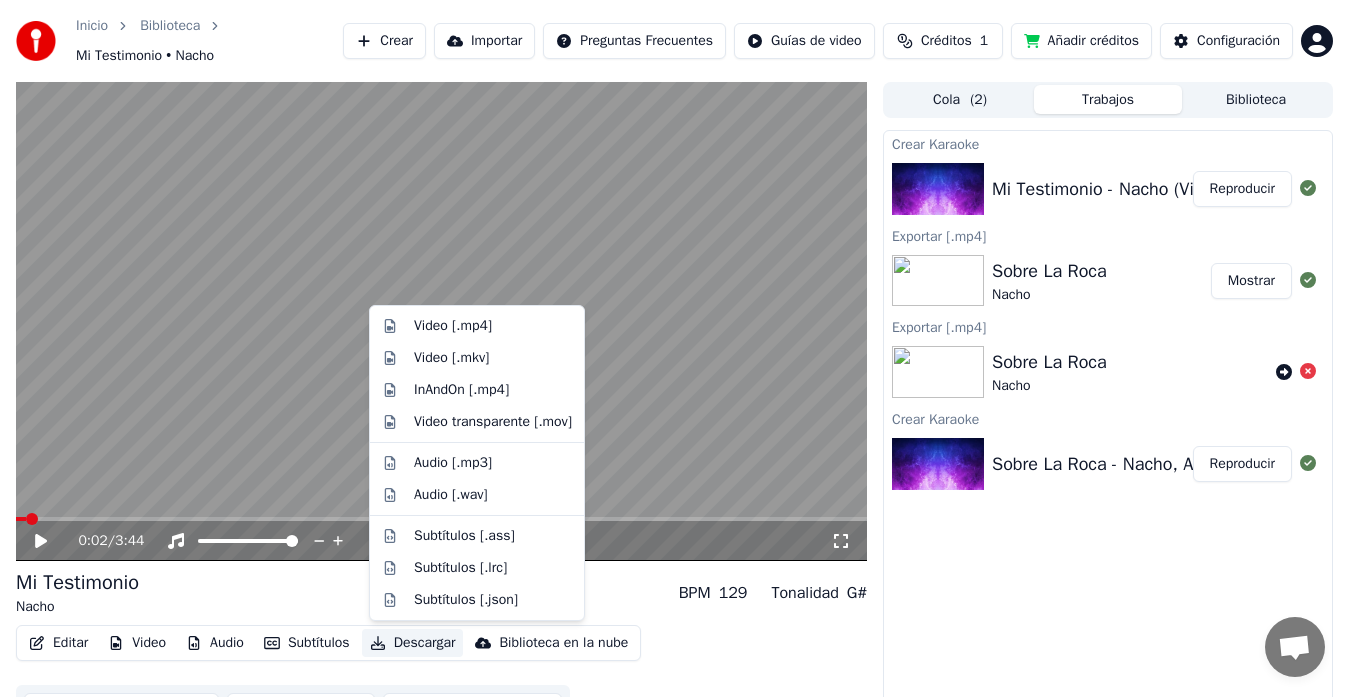 click on "Descargar" at bounding box center [413, 643] 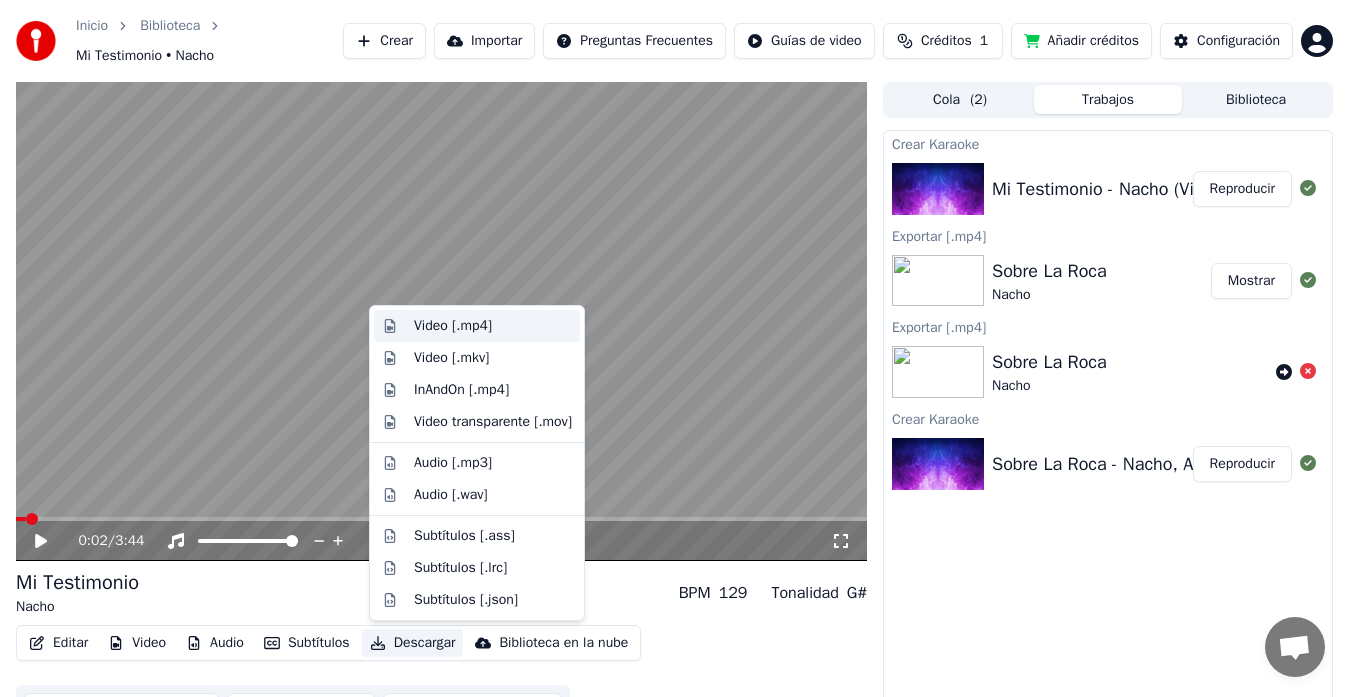 click on "Video [.mp4]" at bounding box center (453, 326) 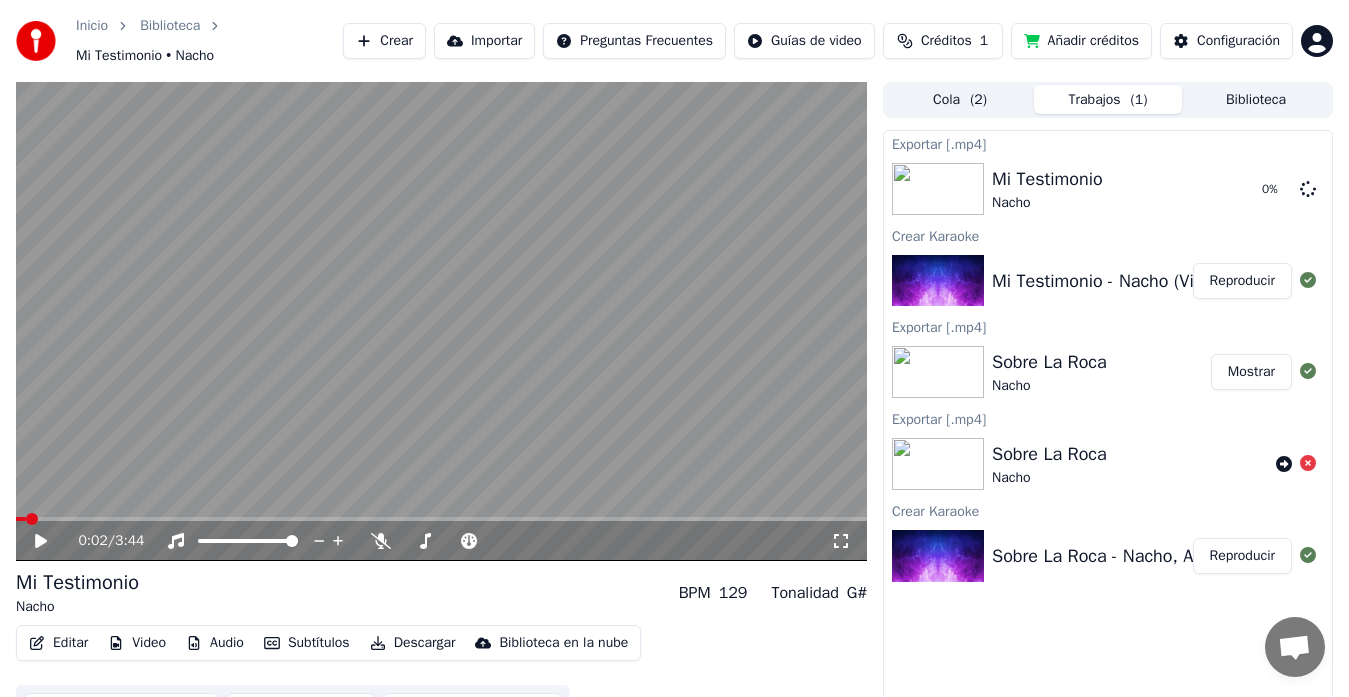 click on "Créditos 1" at bounding box center [943, 41] 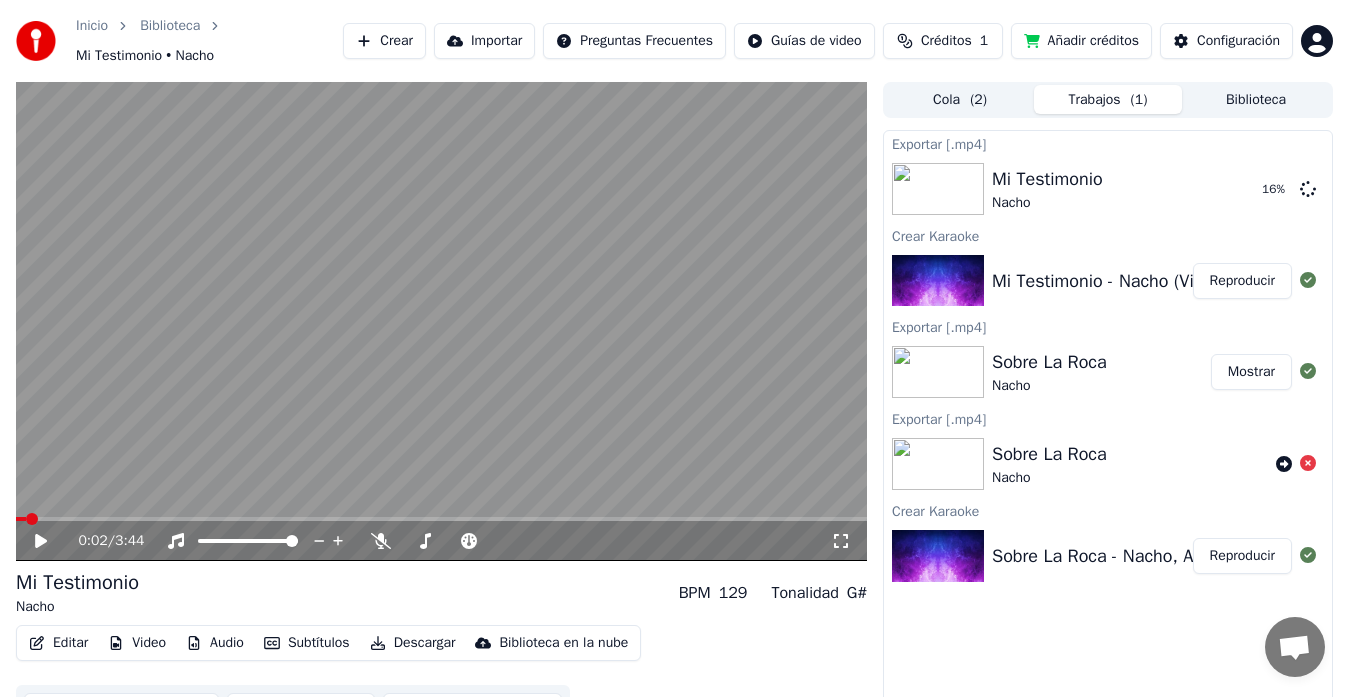 click on "Biblioteca" at bounding box center (1256, 99) 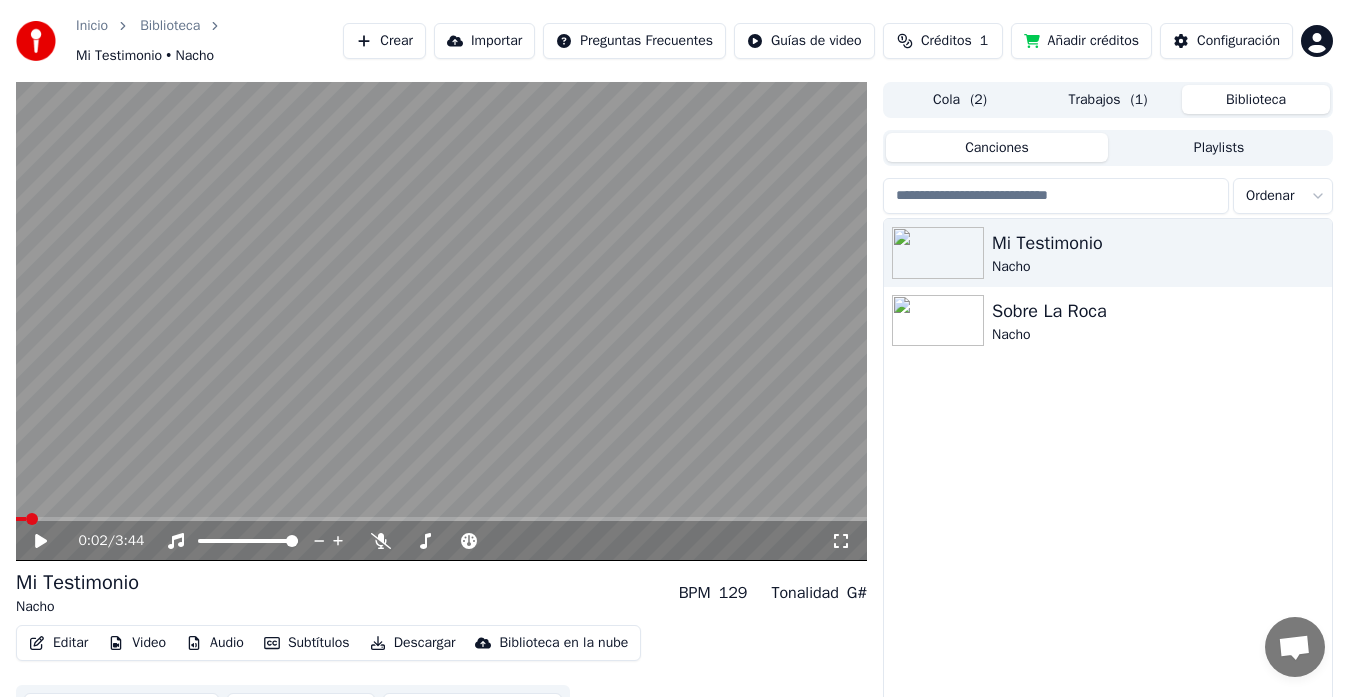 click on "Cola ( 2 )" at bounding box center [960, 99] 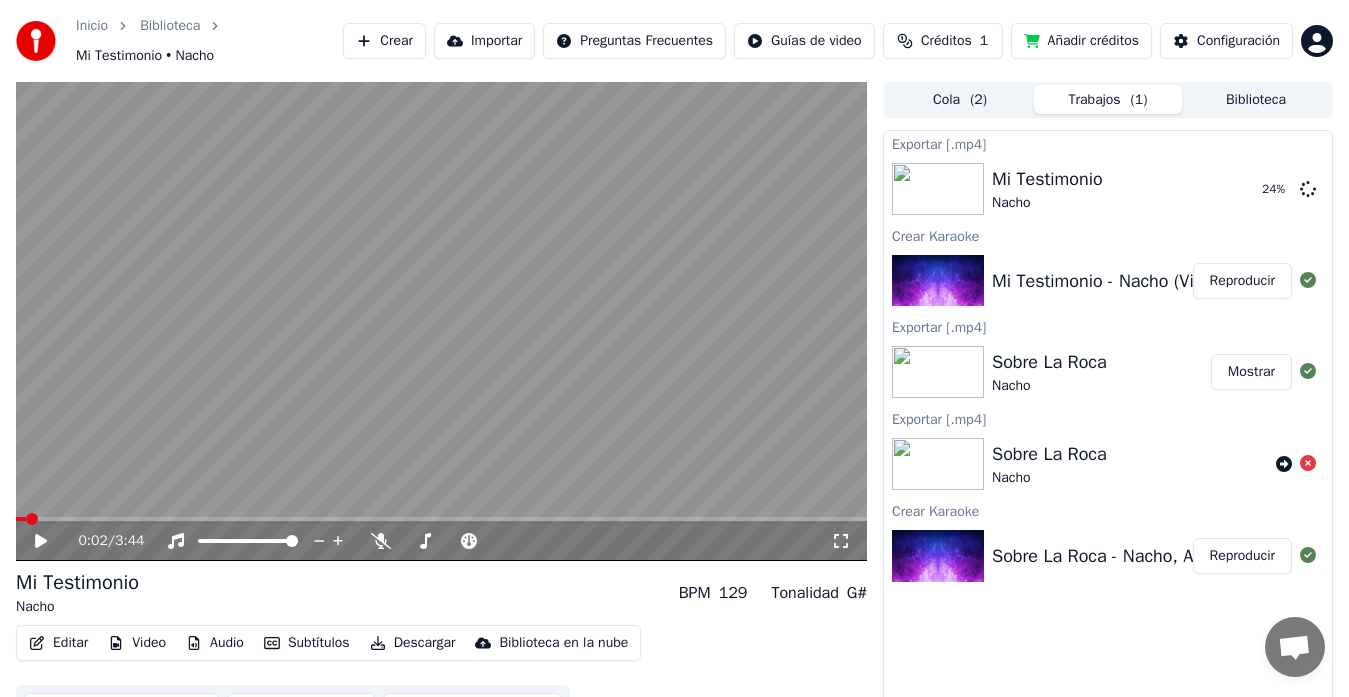 click on "Trabajos ( 1 )" at bounding box center [1108, 99] 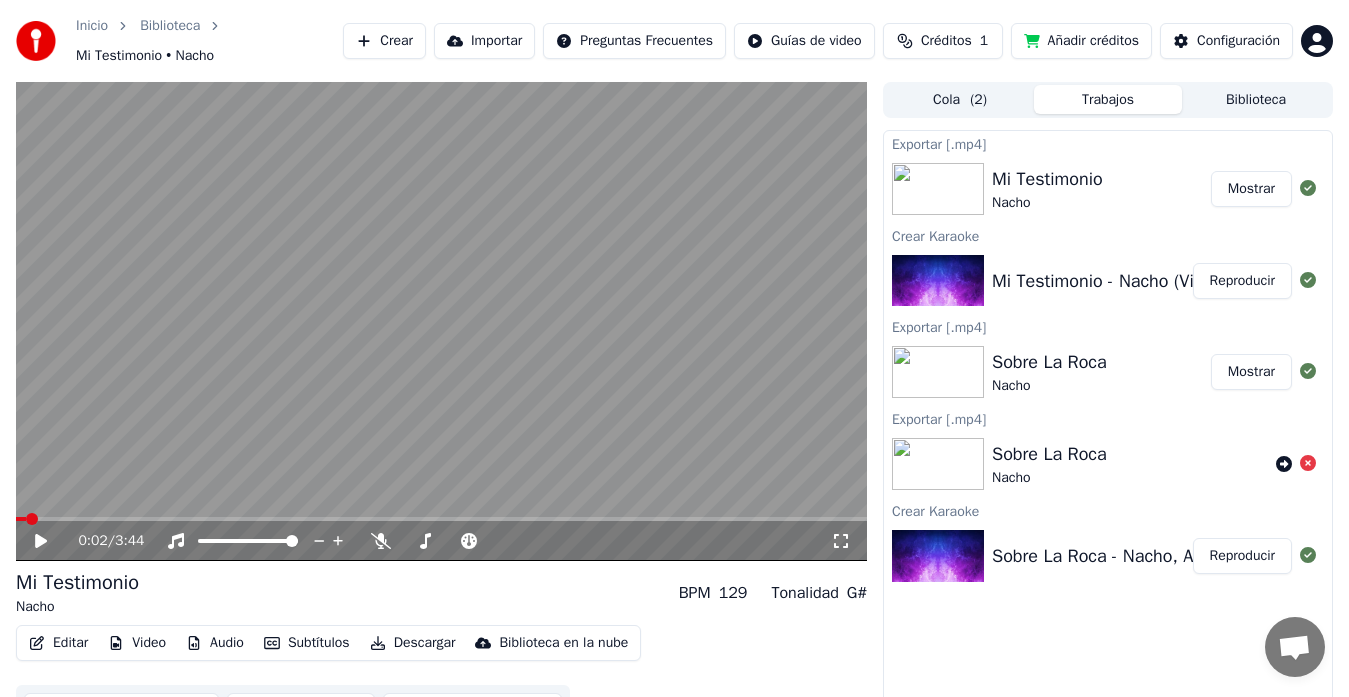 click on "Mostrar" at bounding box center (1251, 189) 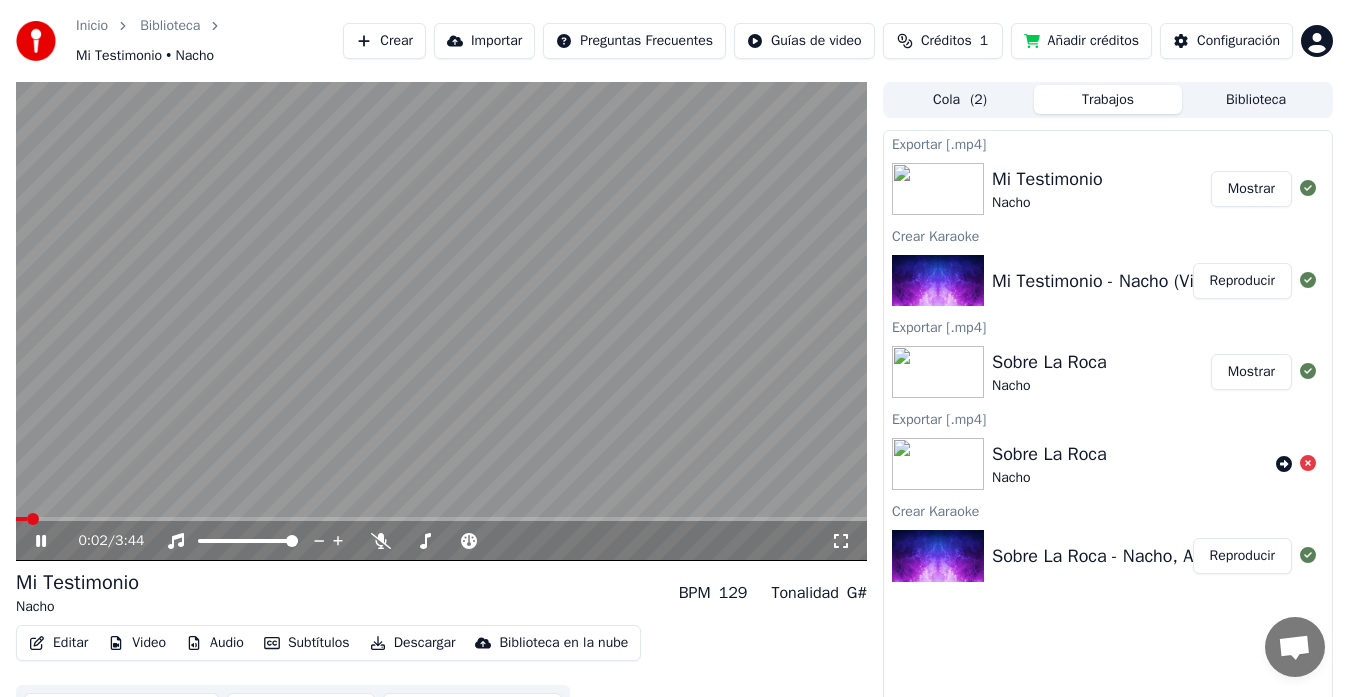 click 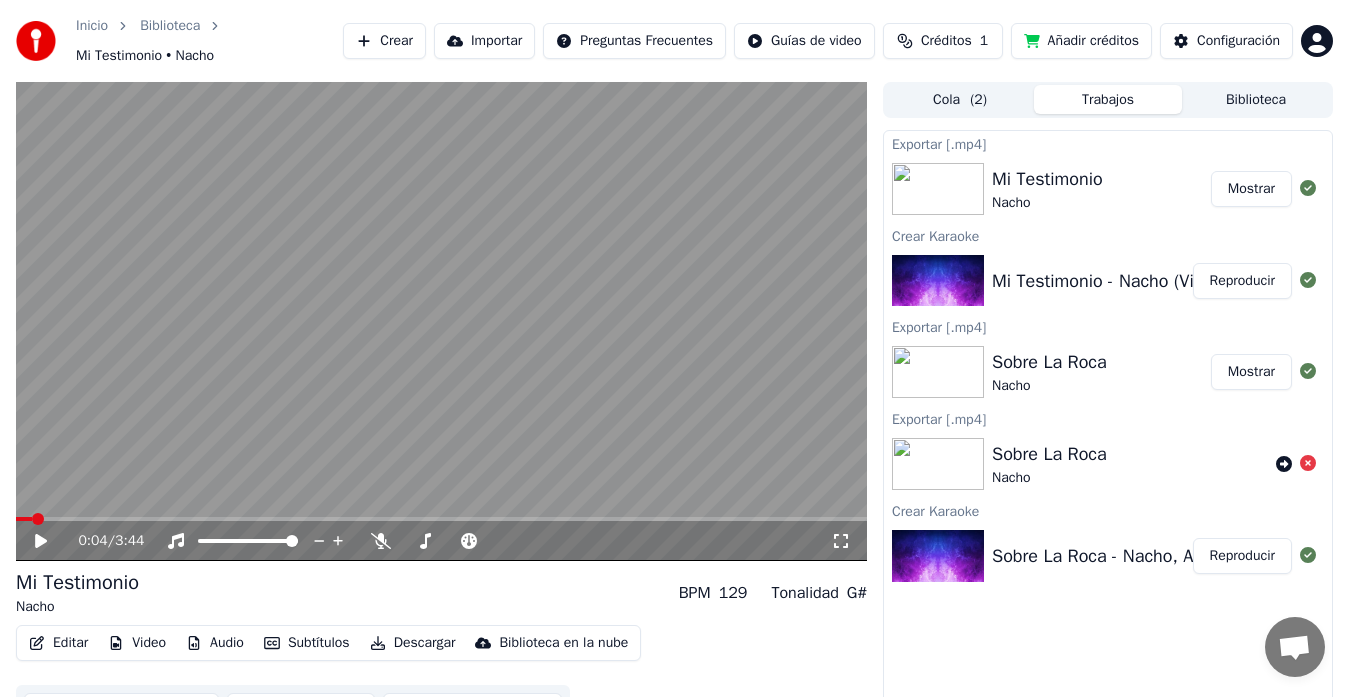 click on "Crear" at bounding box center (384, 41) 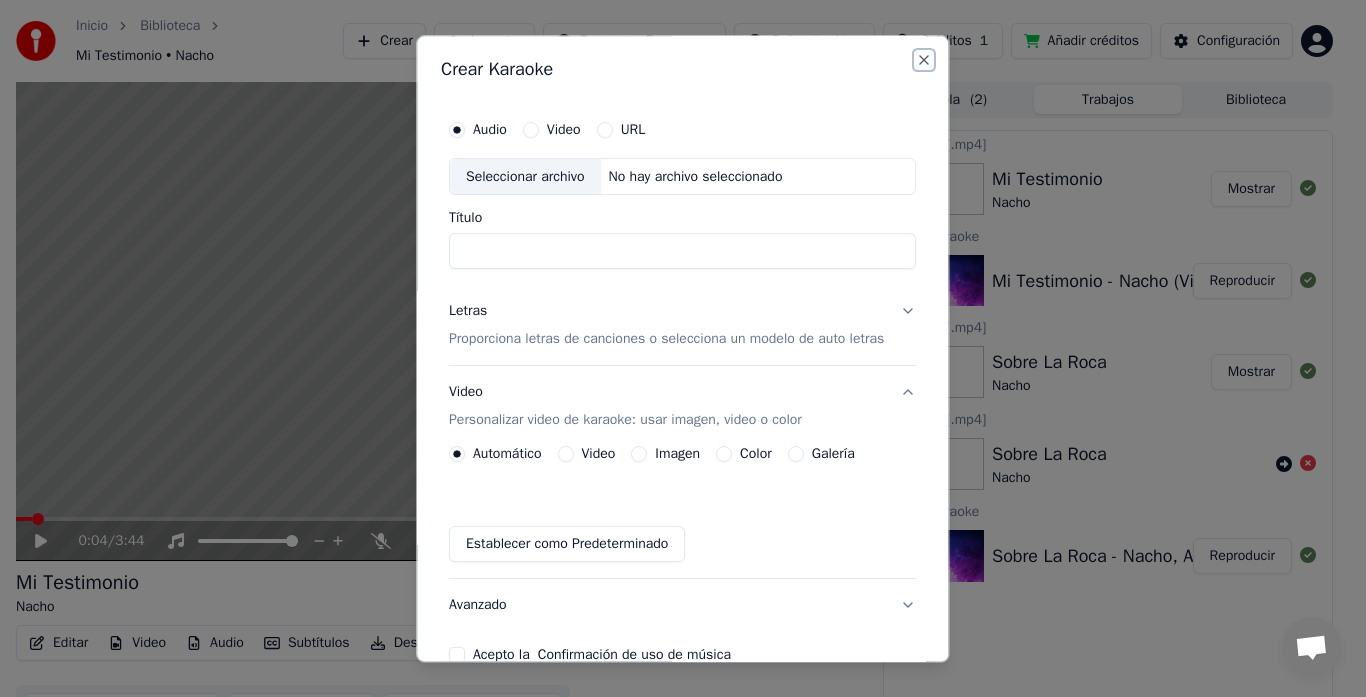 click on "Close" at bounding box center (925, 60) 